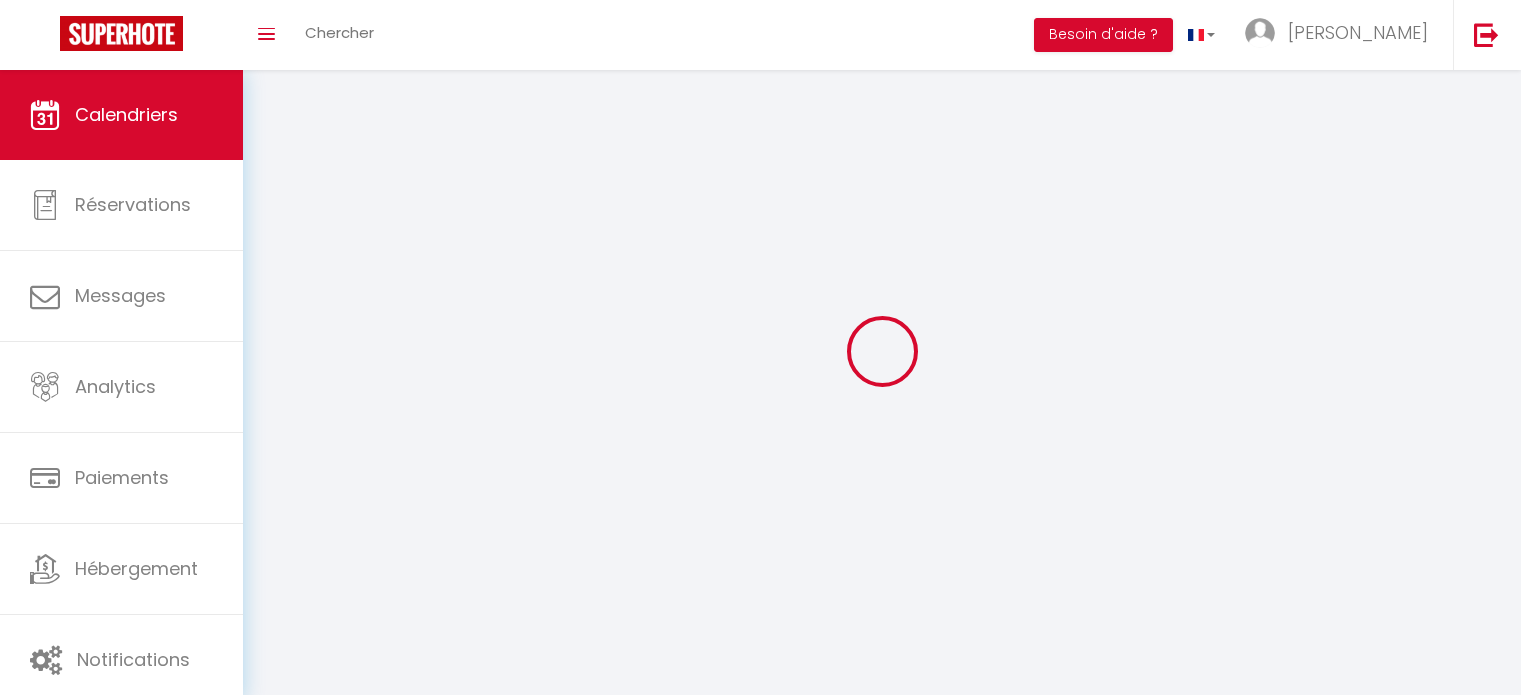 scroll, scrollTop: 0, scrollLeft: 0, axis: both 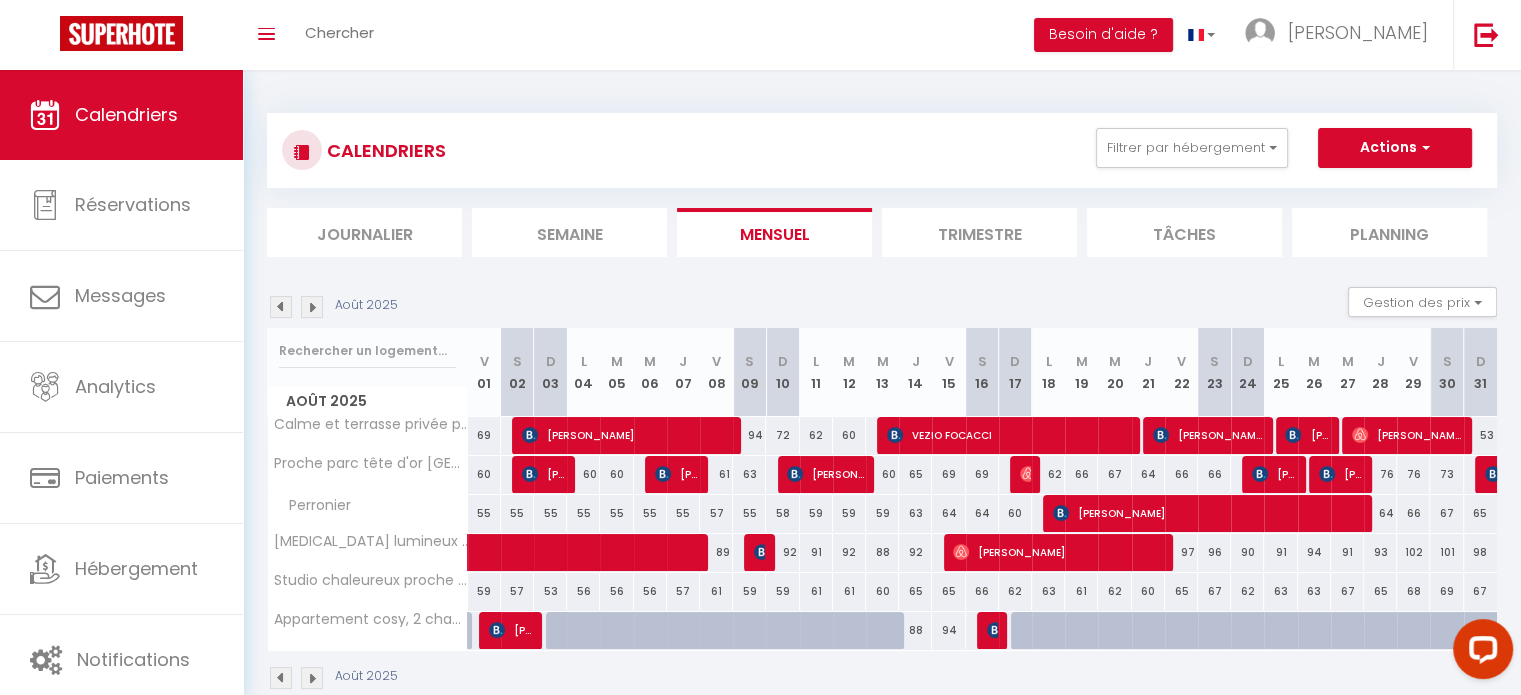 click at bounding box center [312, 678] 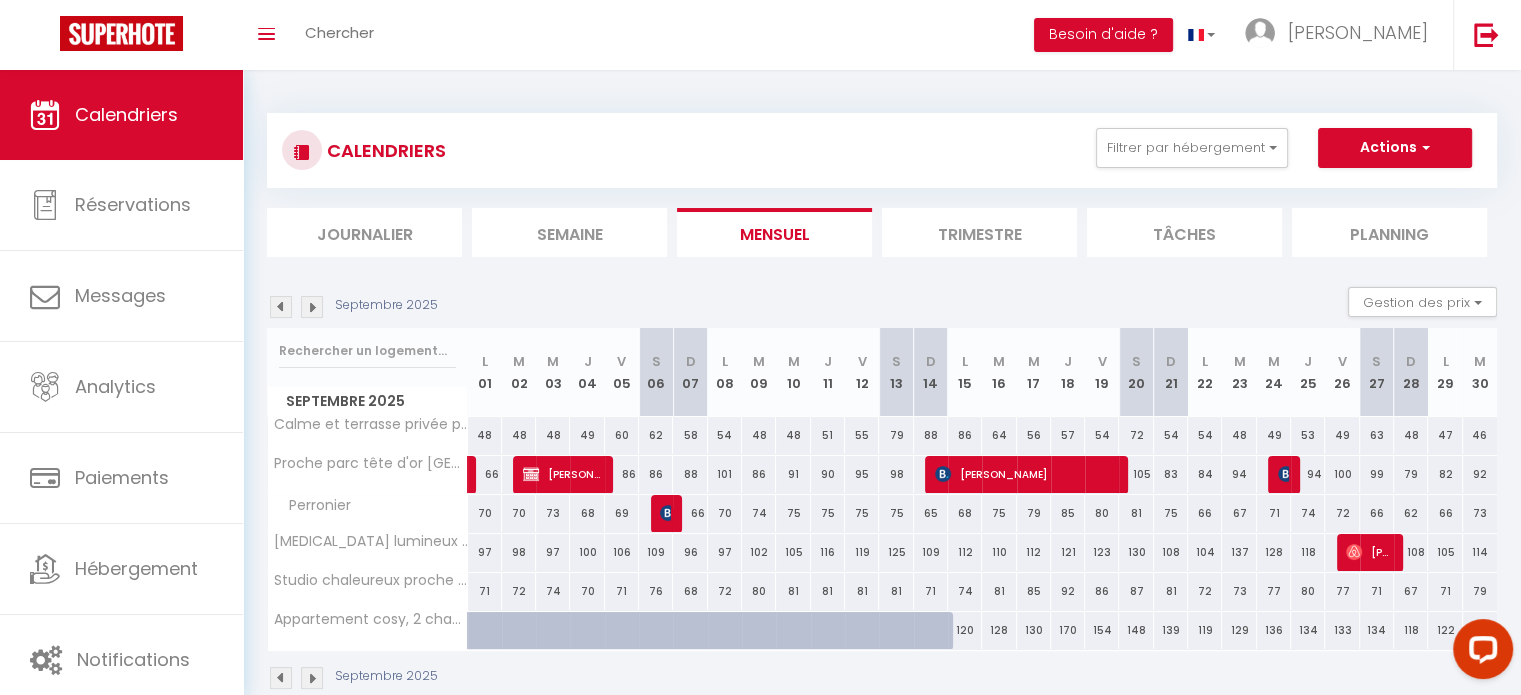 click at bounding box center (312, 678) 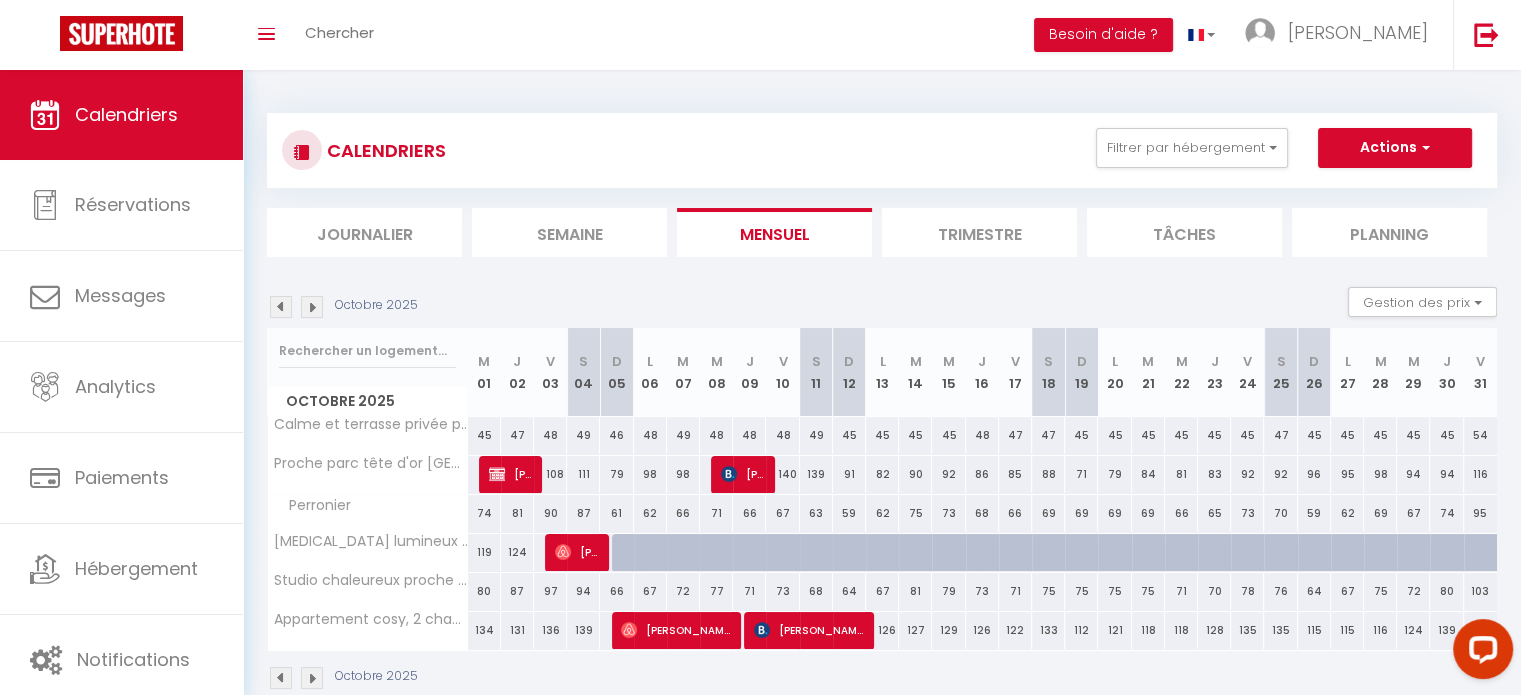 click at bounding box center (312, 678) 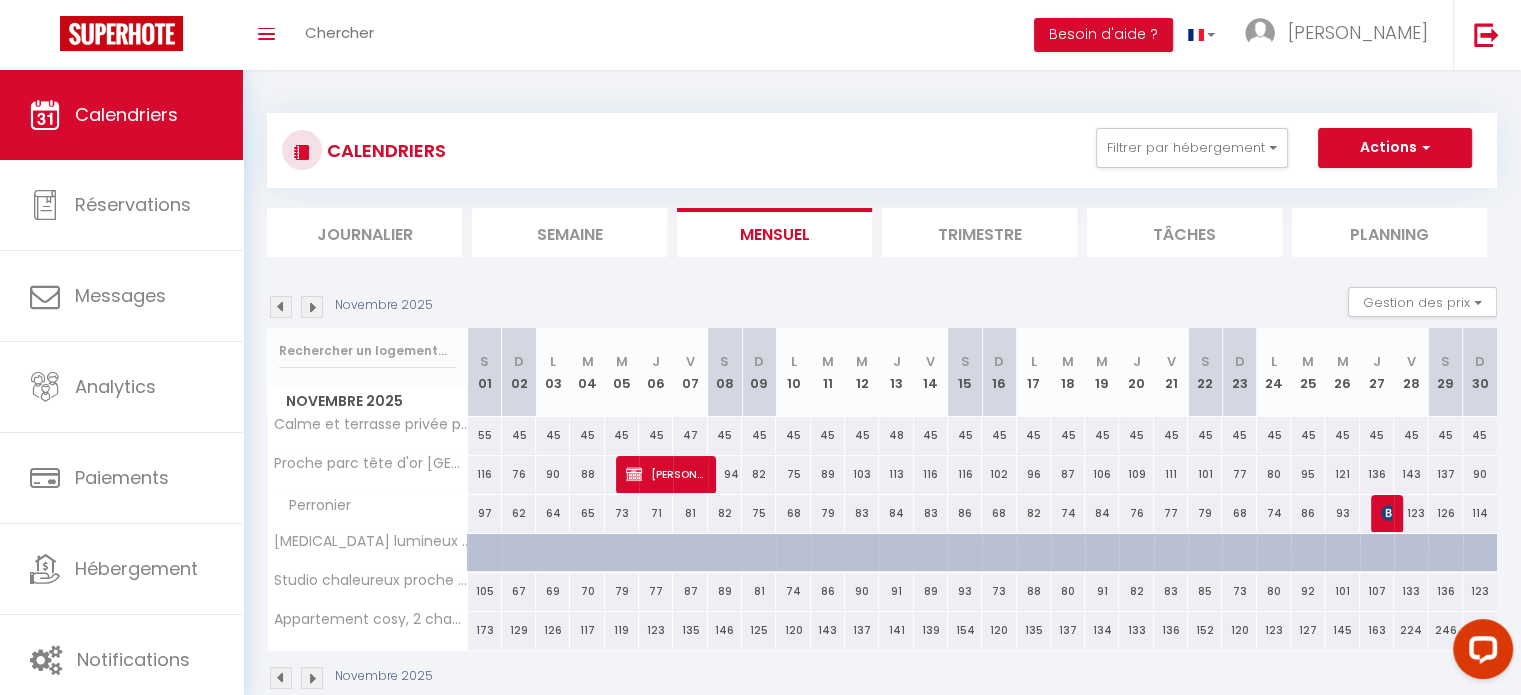 click at bounding box center (312, 678) 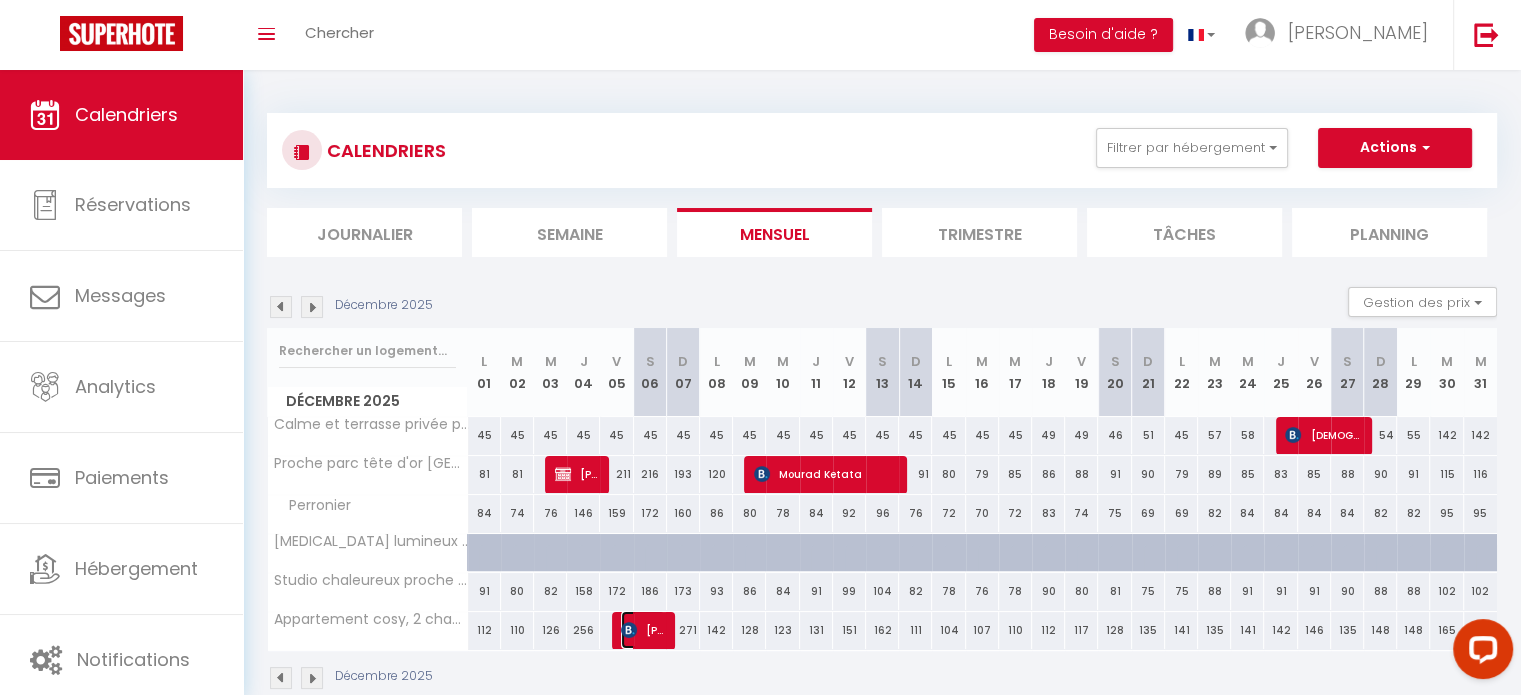 click on "[PERSON_NAME]" at bounding box center (643, 630) 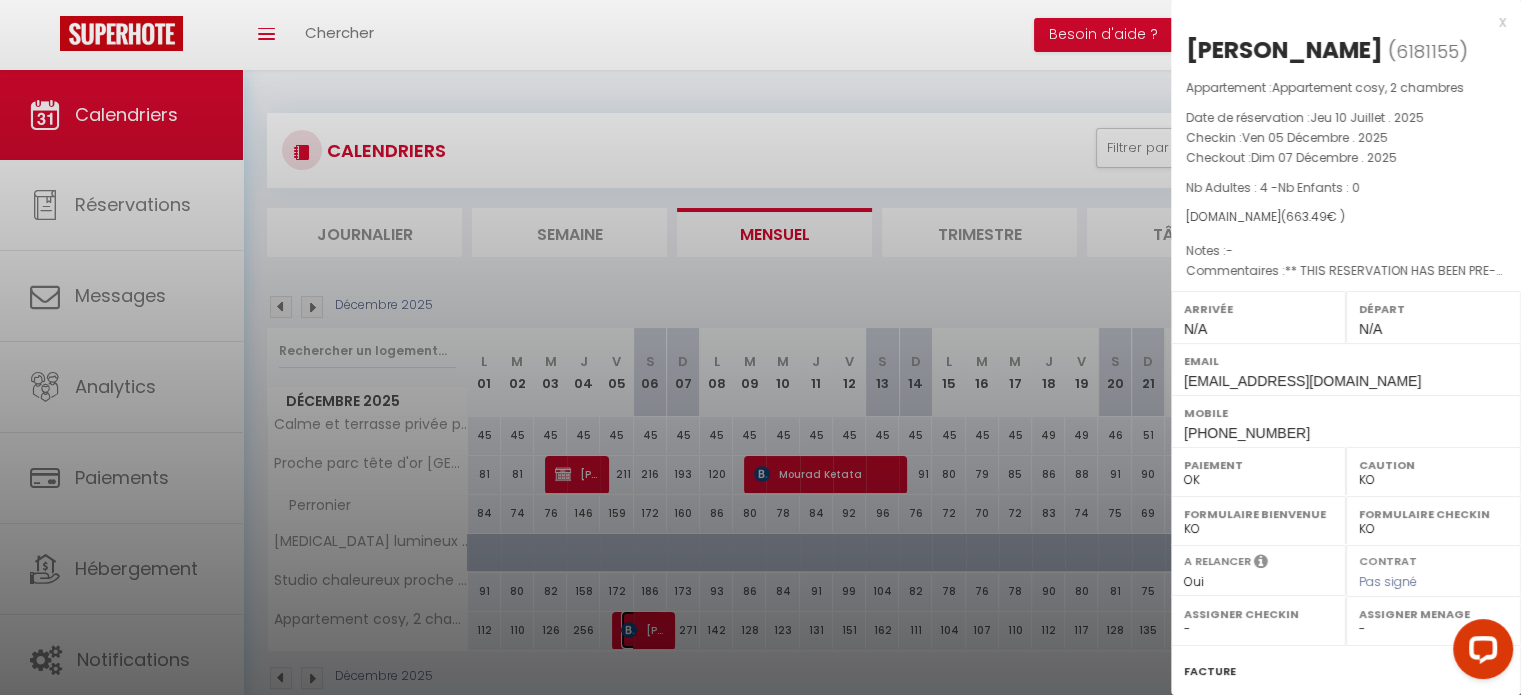 scroll, scrollTop: 233, scrollLeft: 0, axis: vertical 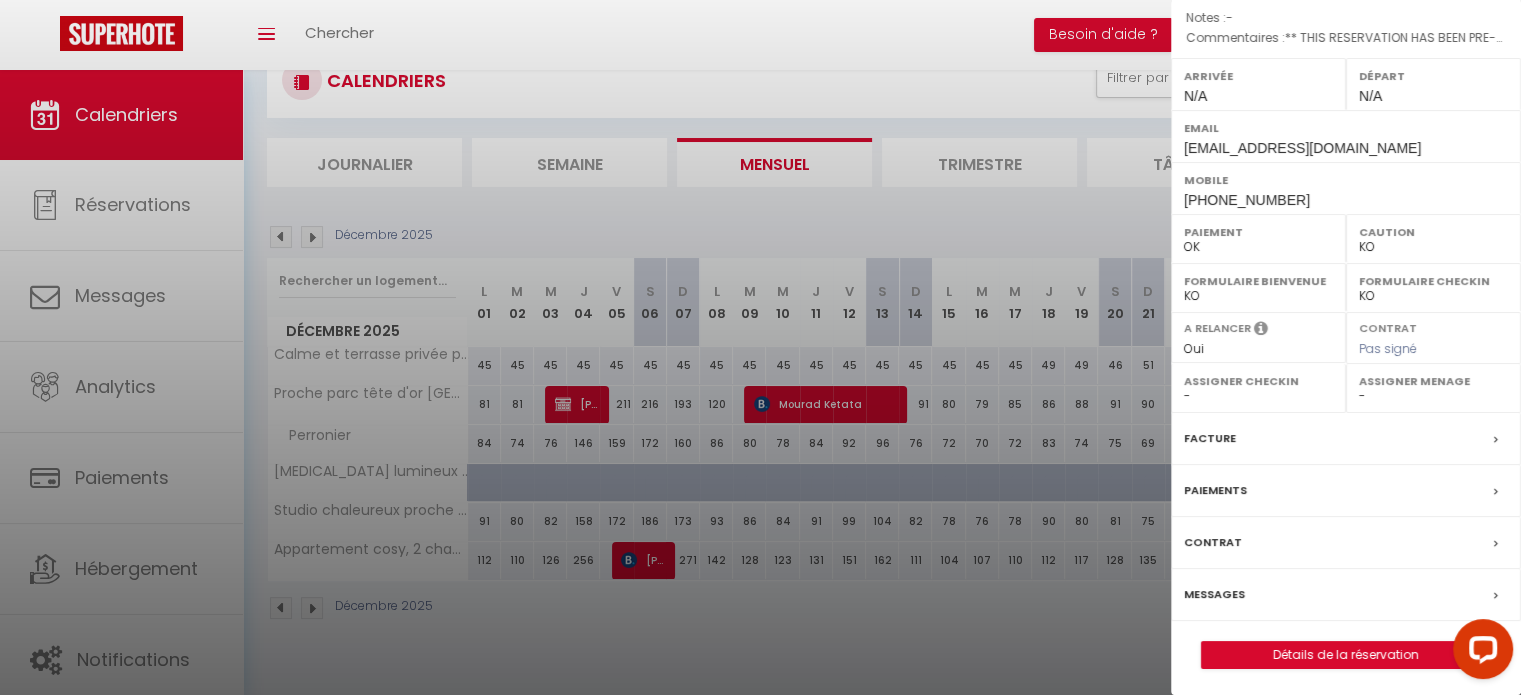 click on "Paiements" at bounding box center (1346, 491) 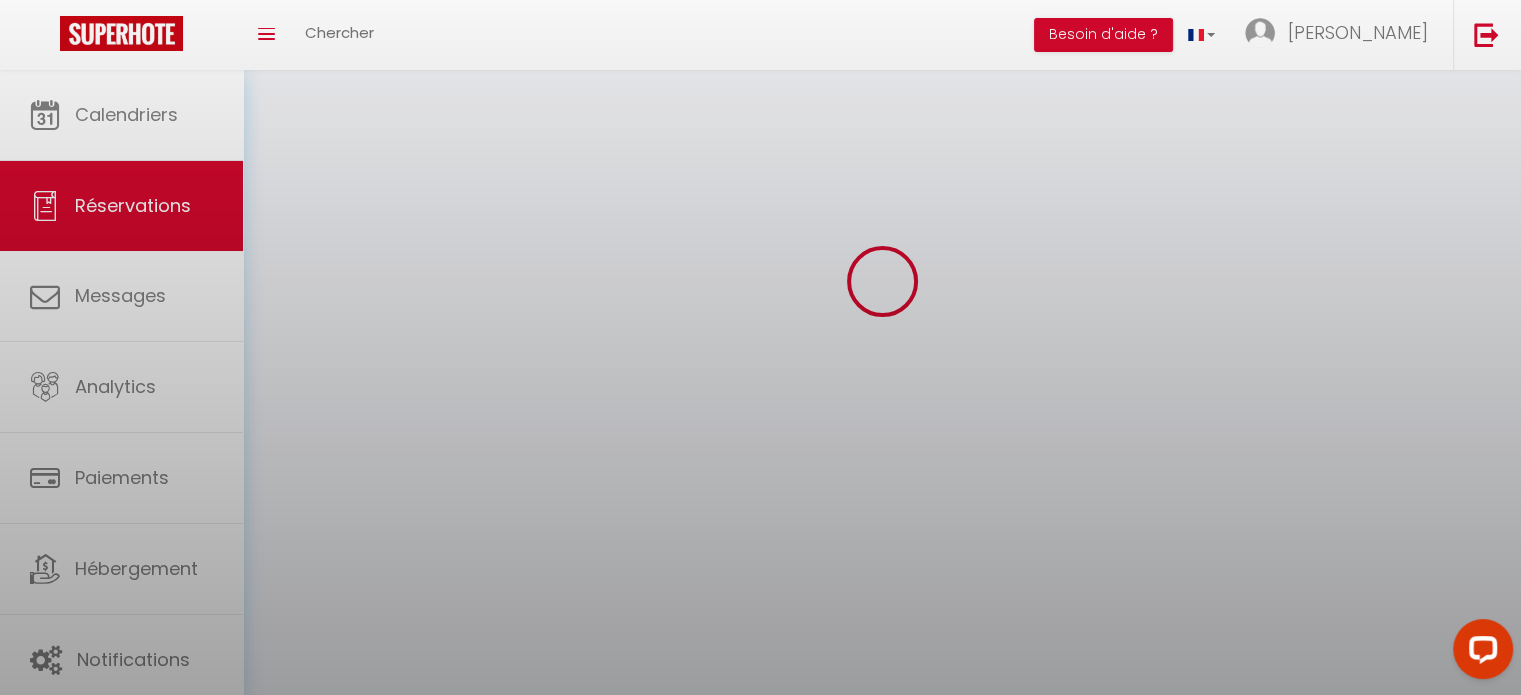 scroll, scrollTop: 0, scrollLeft: 0, axis: both 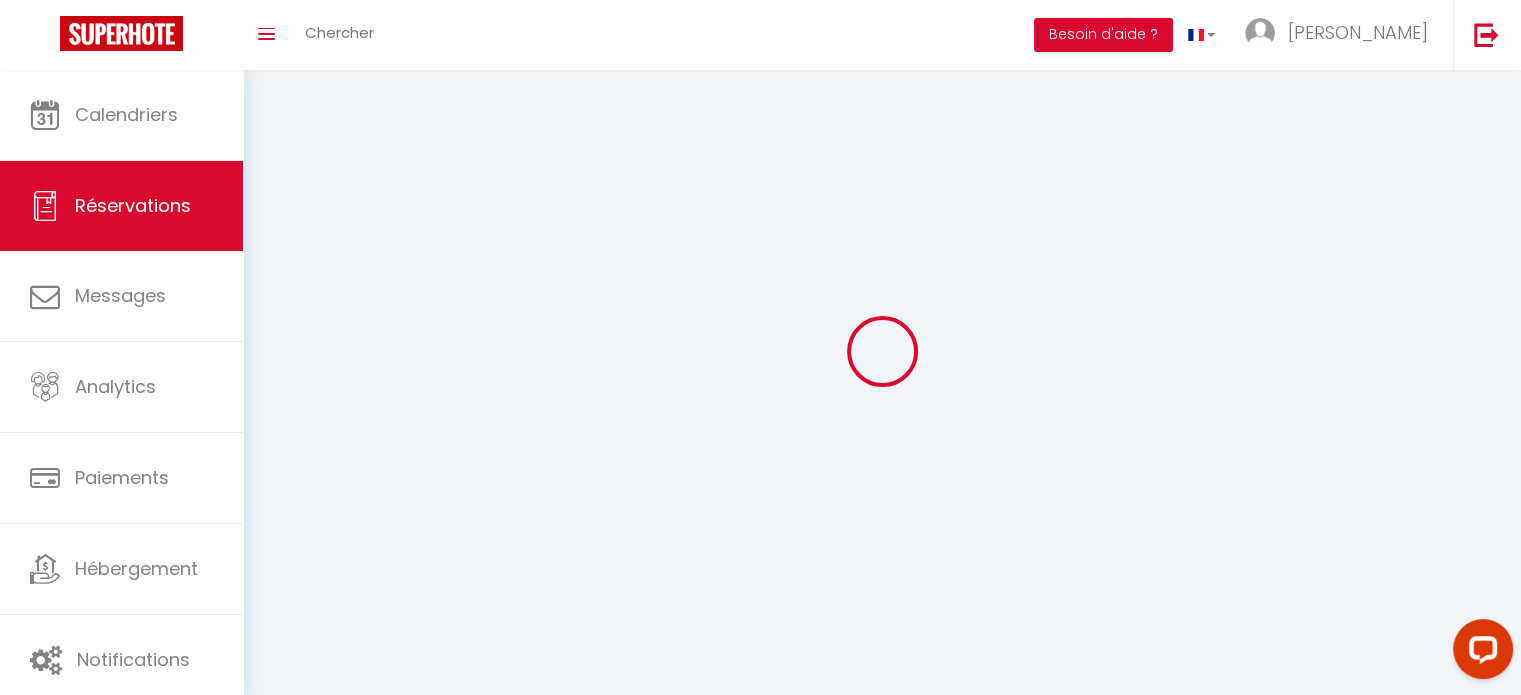 select 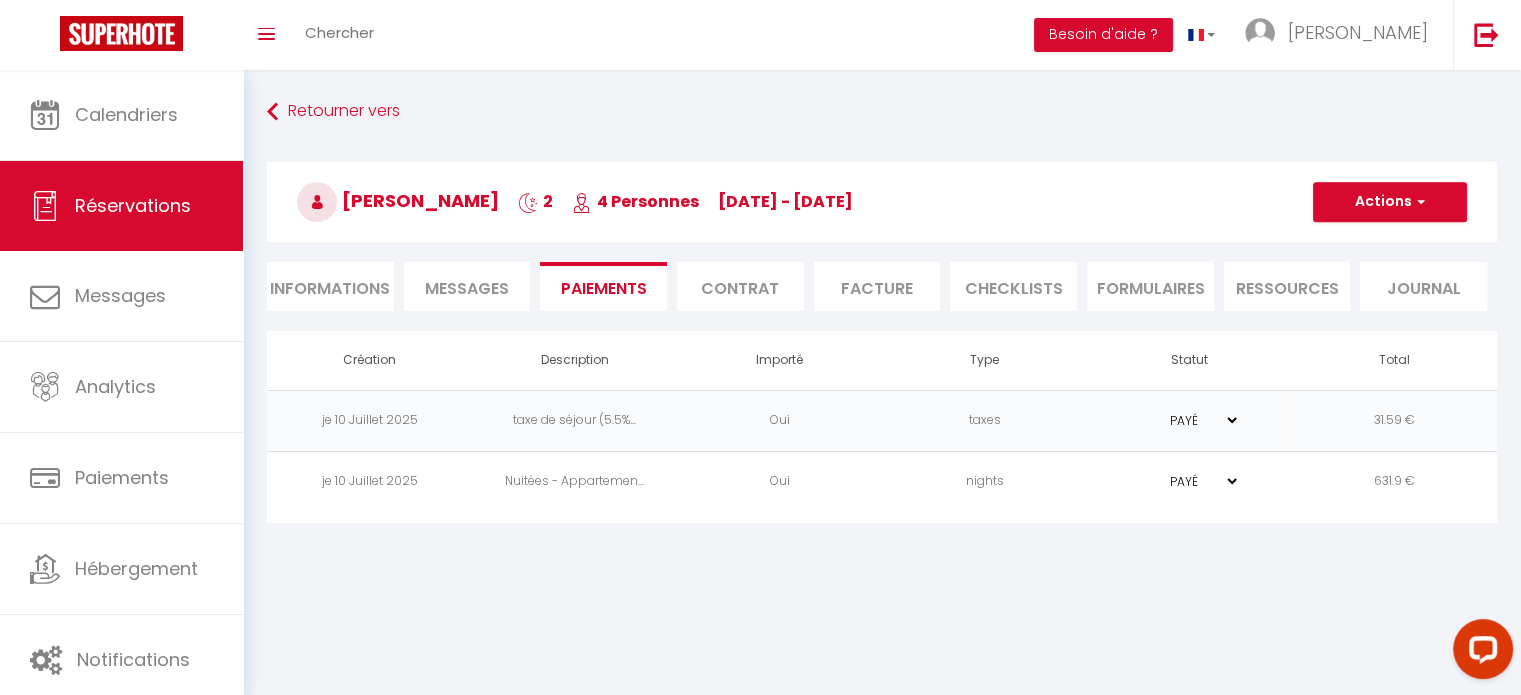 click on "Messages" at bounding box center (467, 288) 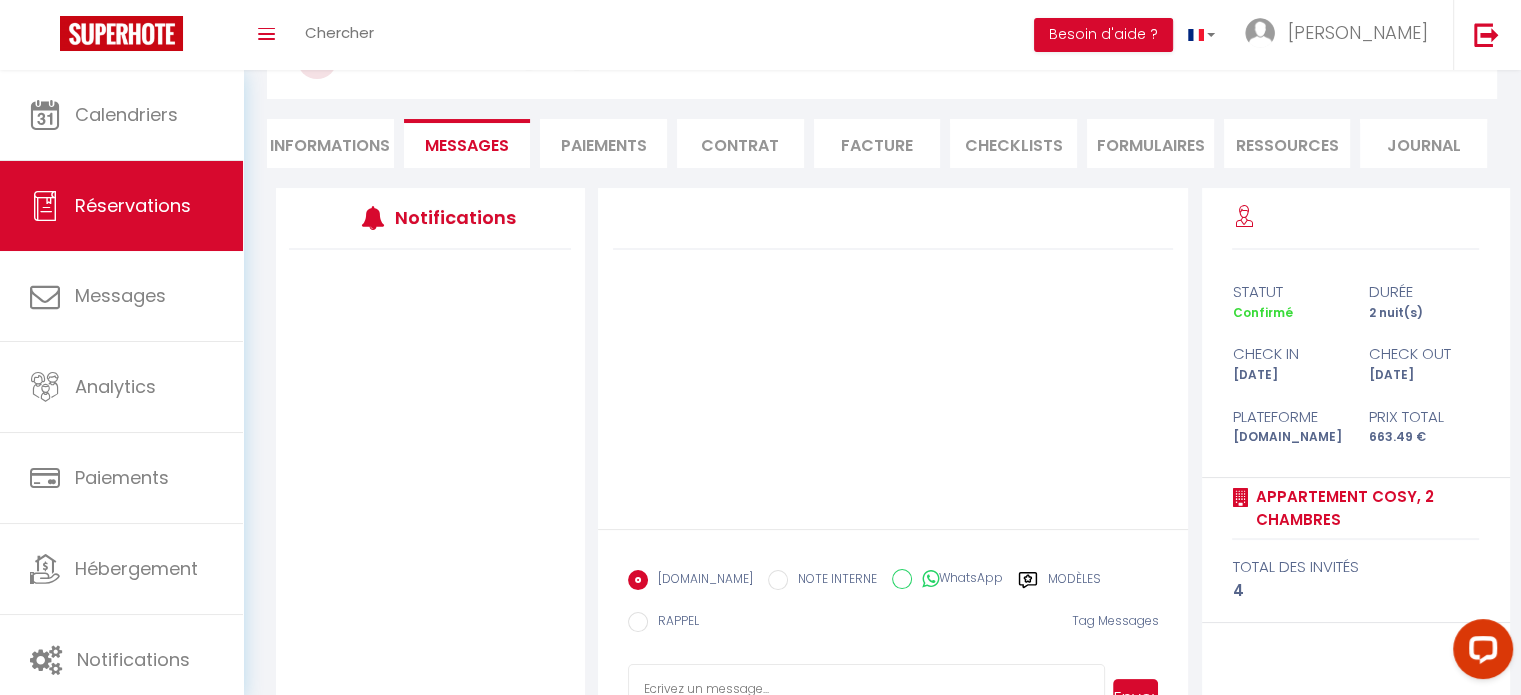 scroll, scrollTop: 219, scrollLeft: 0, axis: vertical 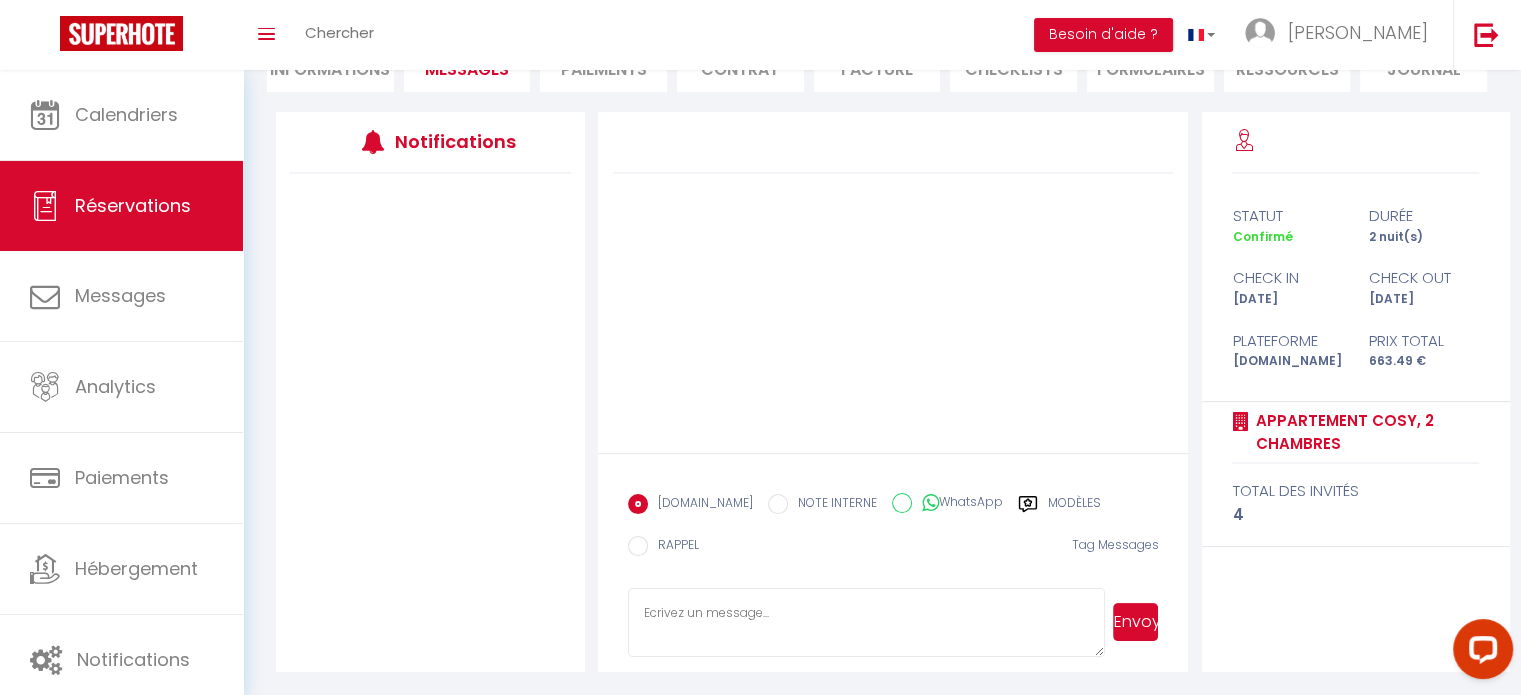 click at bounding box center (867, 623) 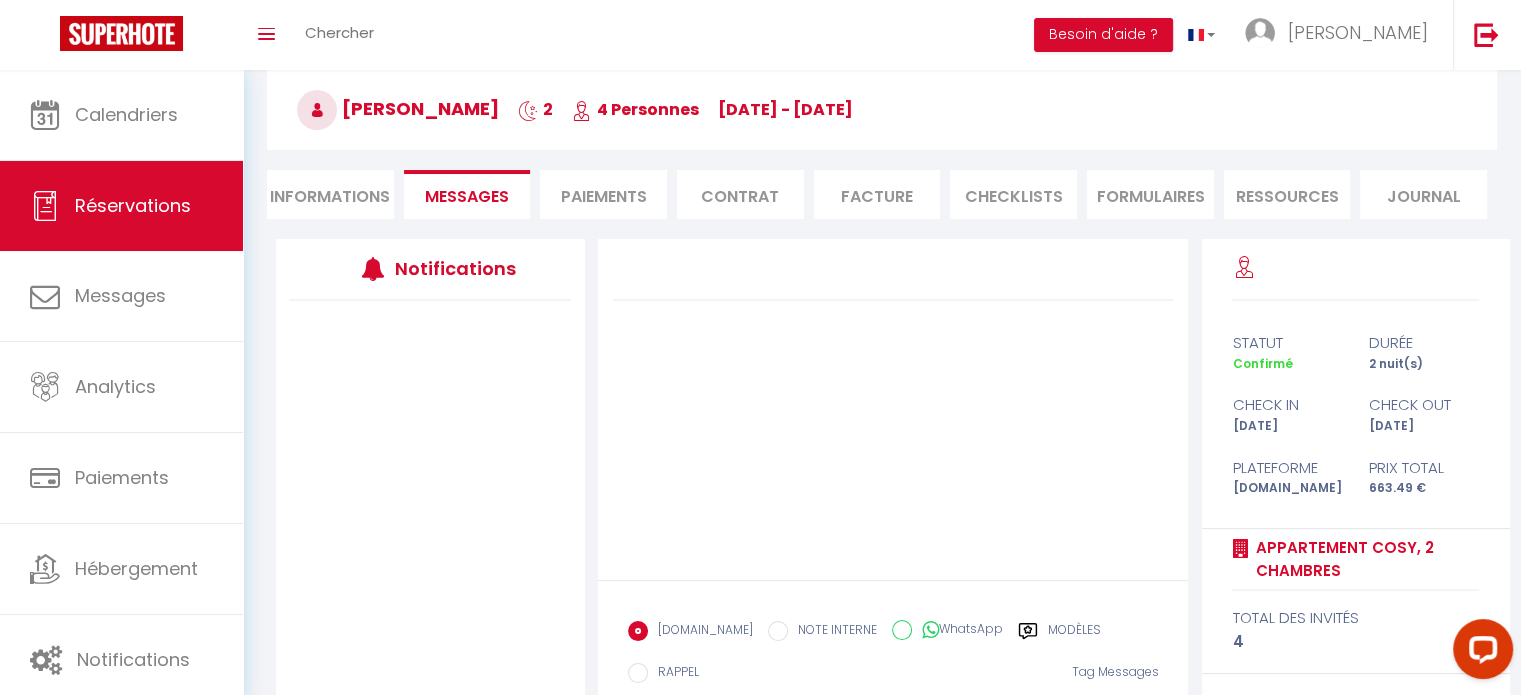 scroll, scrollTop: 219, scrollLeft: 0, axis: vertical 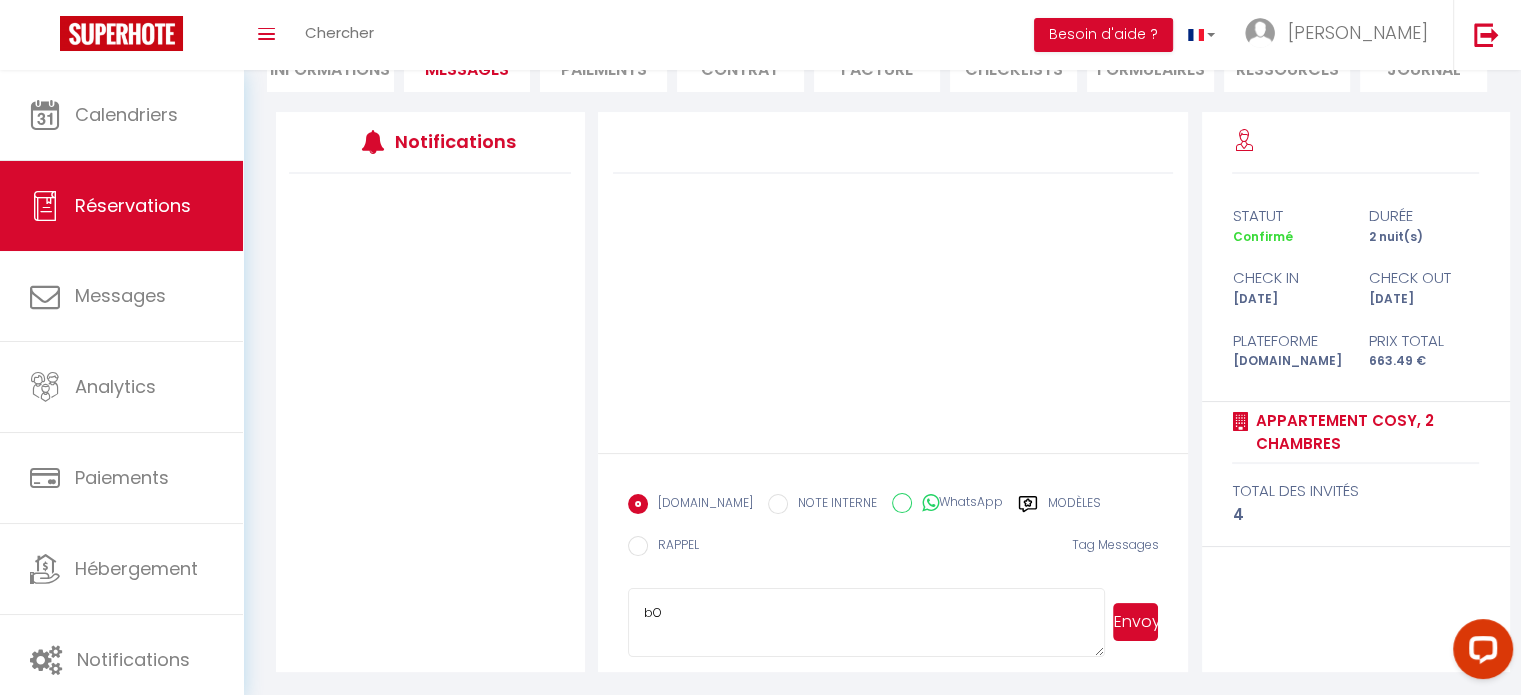 type on "b" 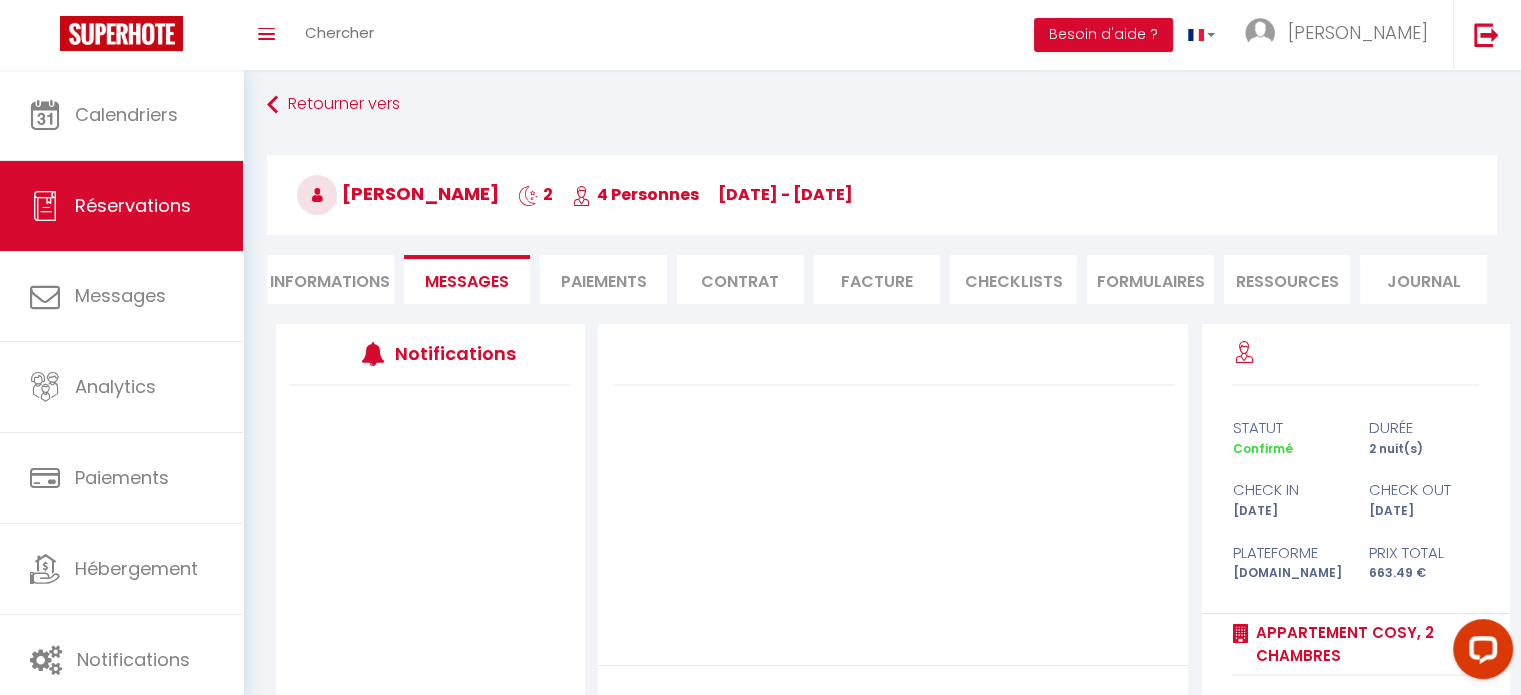 scroll, scrollTop: 219, scrollLeft: 0, axis: vertical 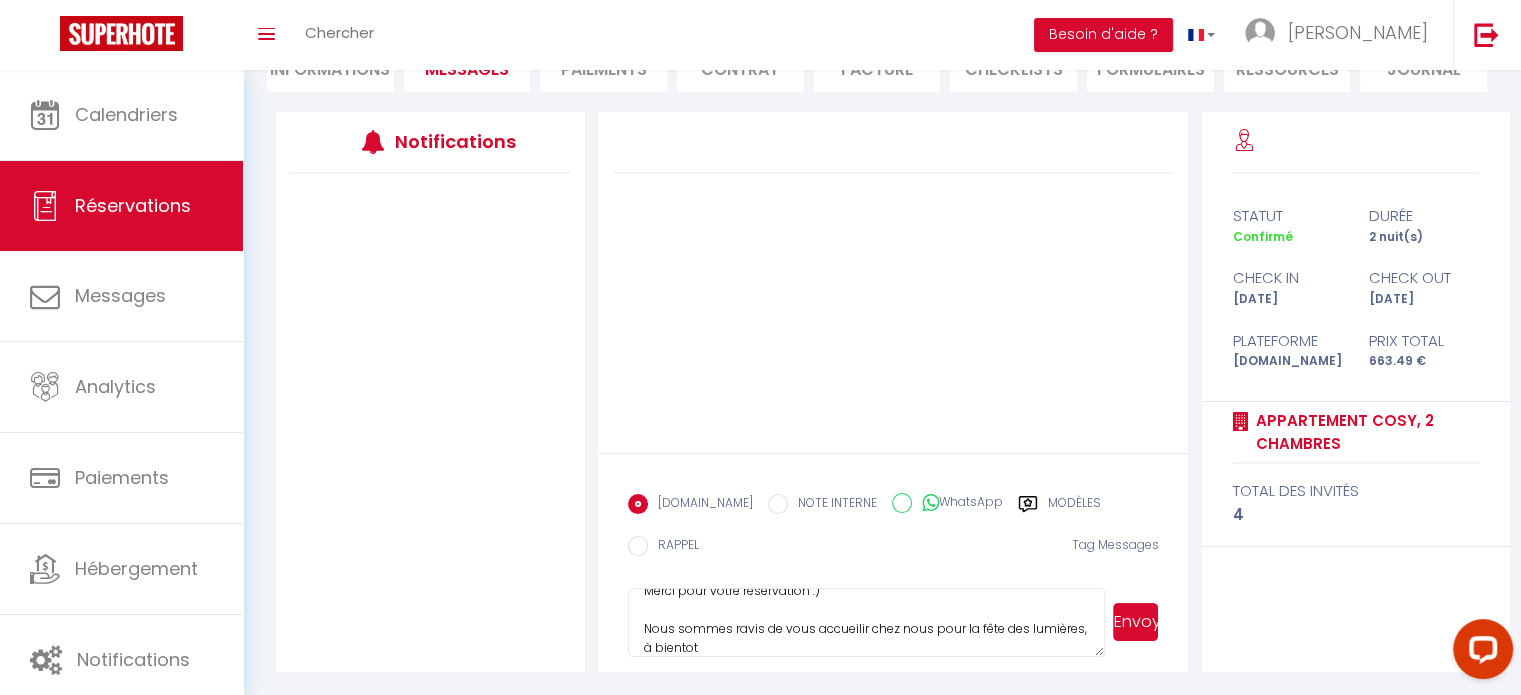 type on "Bonjour Maura,
Merci pour votre réservation :)
Nous sommes ravis de vous accueilir chez nous pour la fête des lumières, à bientot" 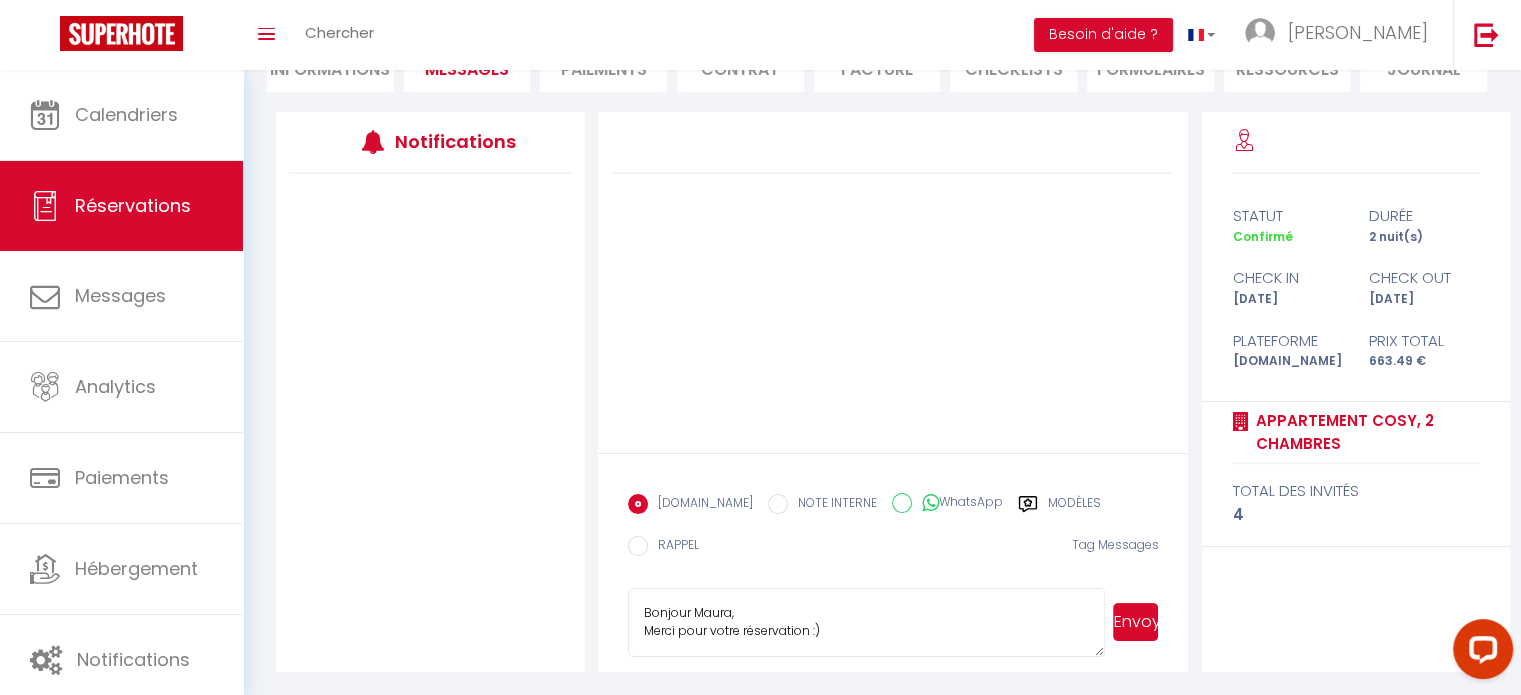 drag, startPoint x: 779, startPoint y: 641, endPoint x: 528, endPoint y: 489, distance: 293.43652 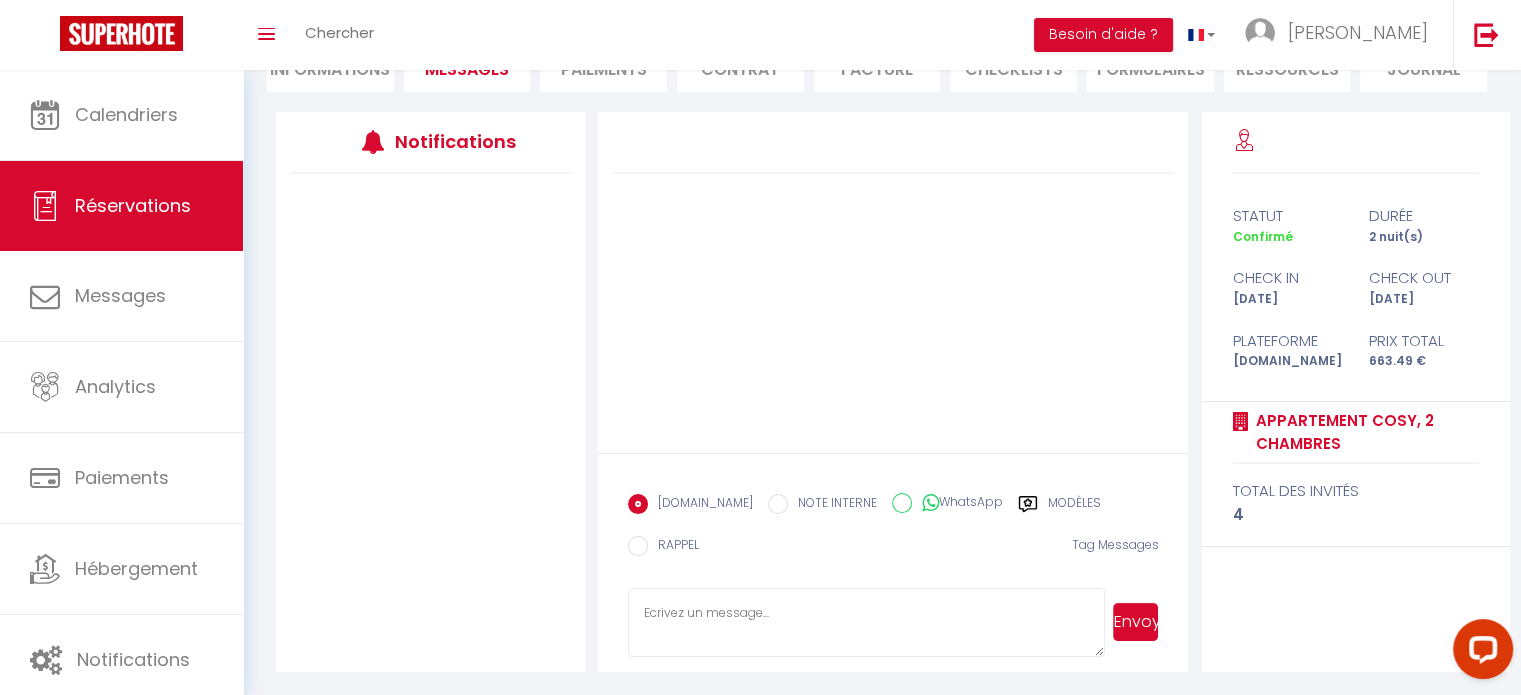 scroll, scrollTop: 0, scrollLeft: 0, axis: both 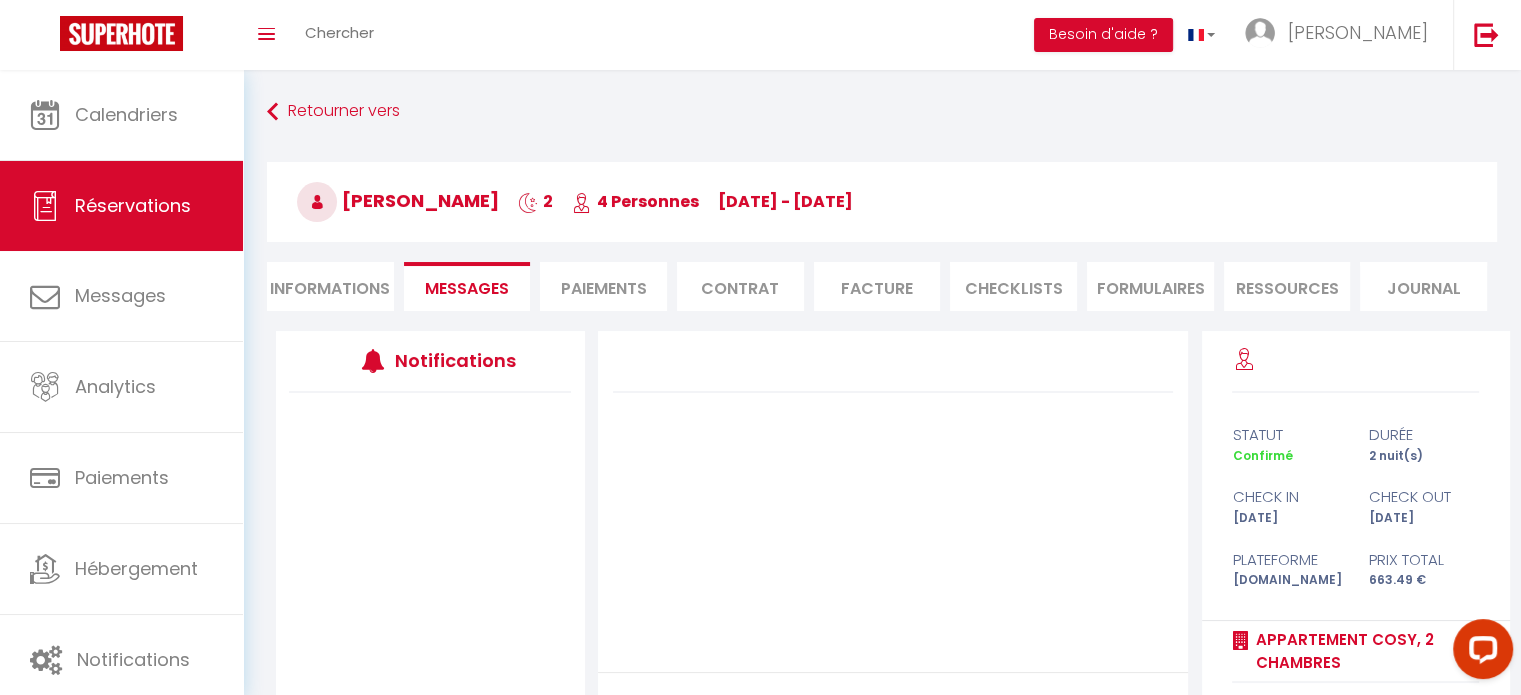 click on "Informations" at bounding box center [330, 286] 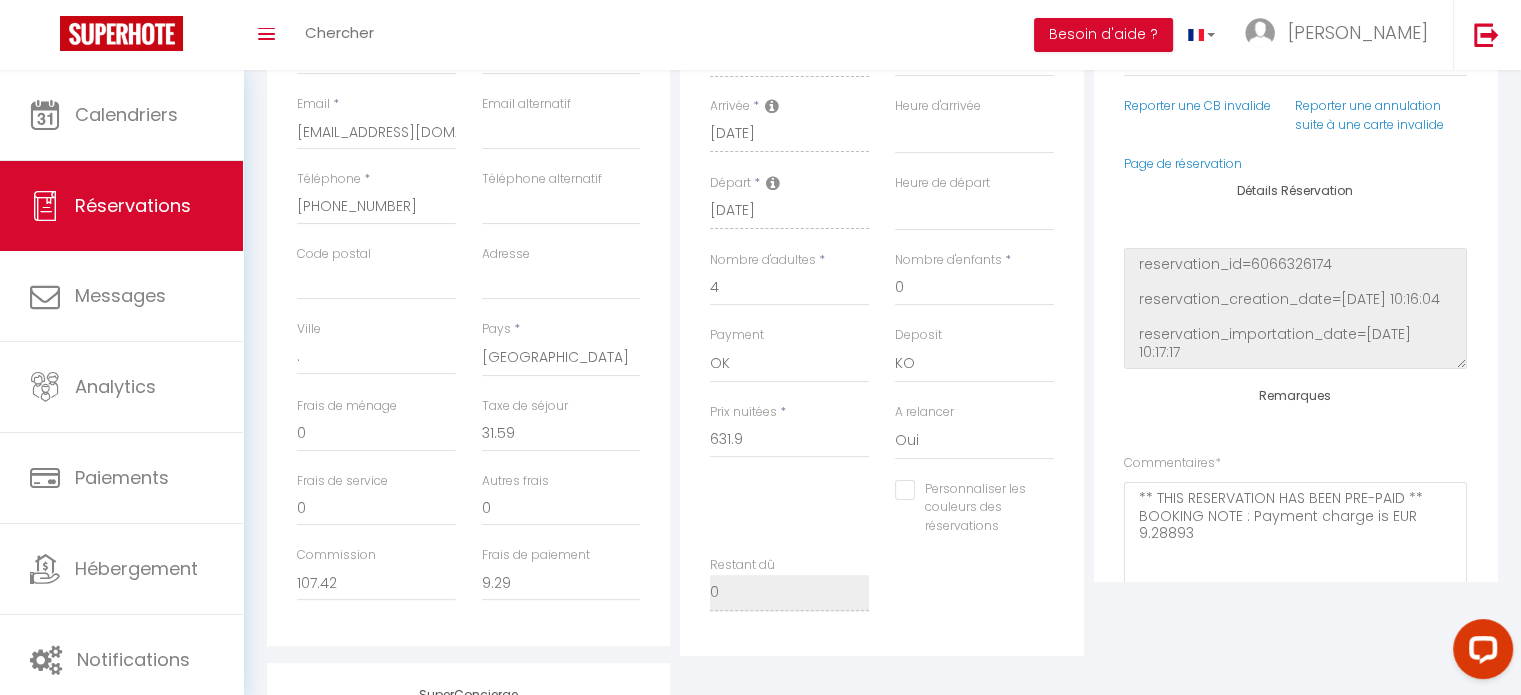 scroll, scrollTop: 647, scrollLeft: 0, axis: vertical 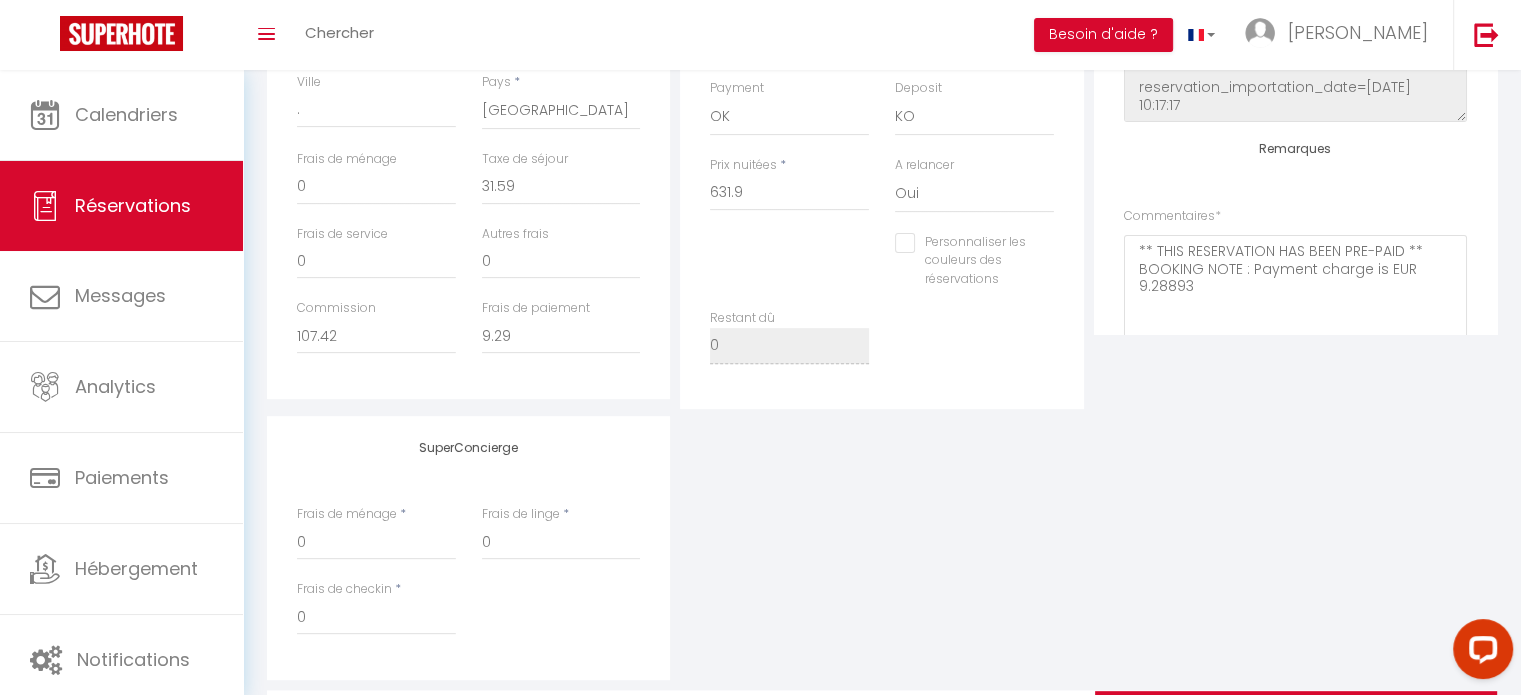 select 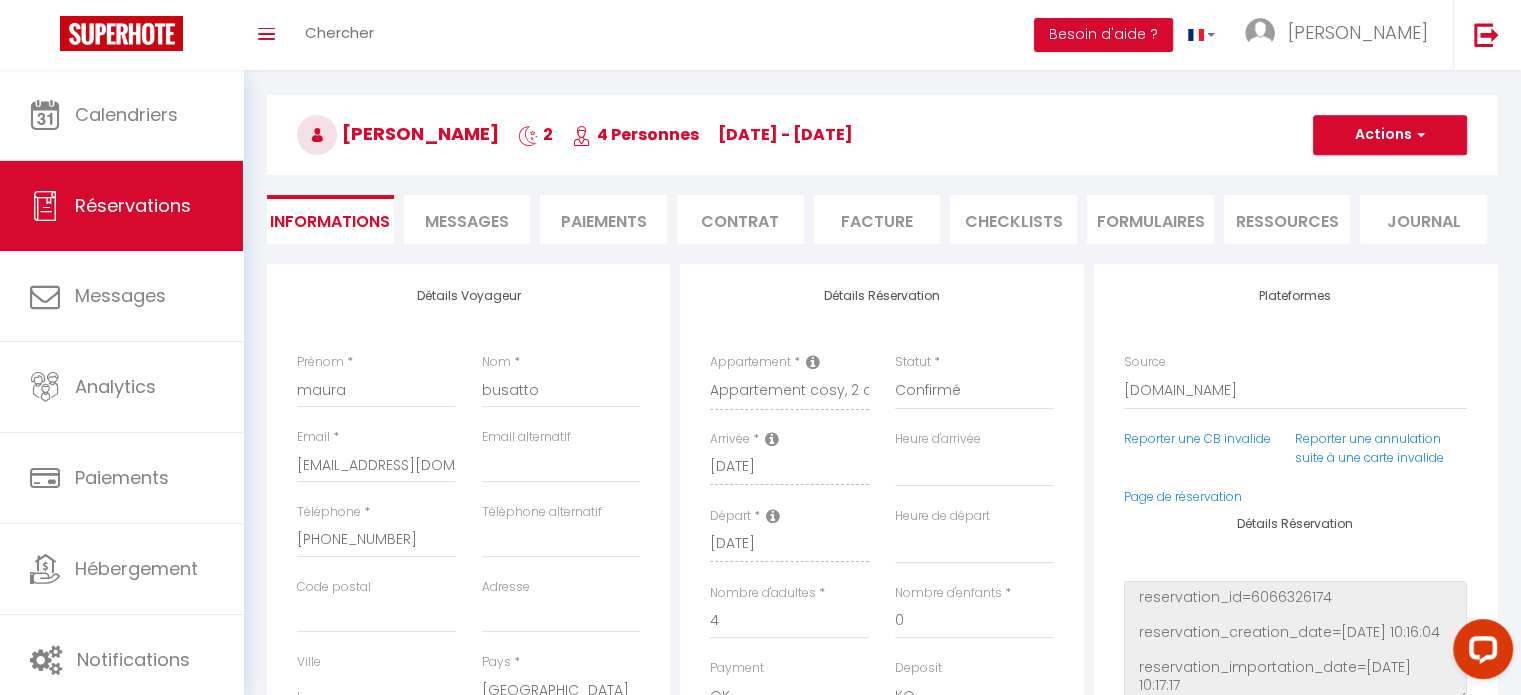 scroll, scrollTop: 62, scrollLeft: 0, axis: vertical 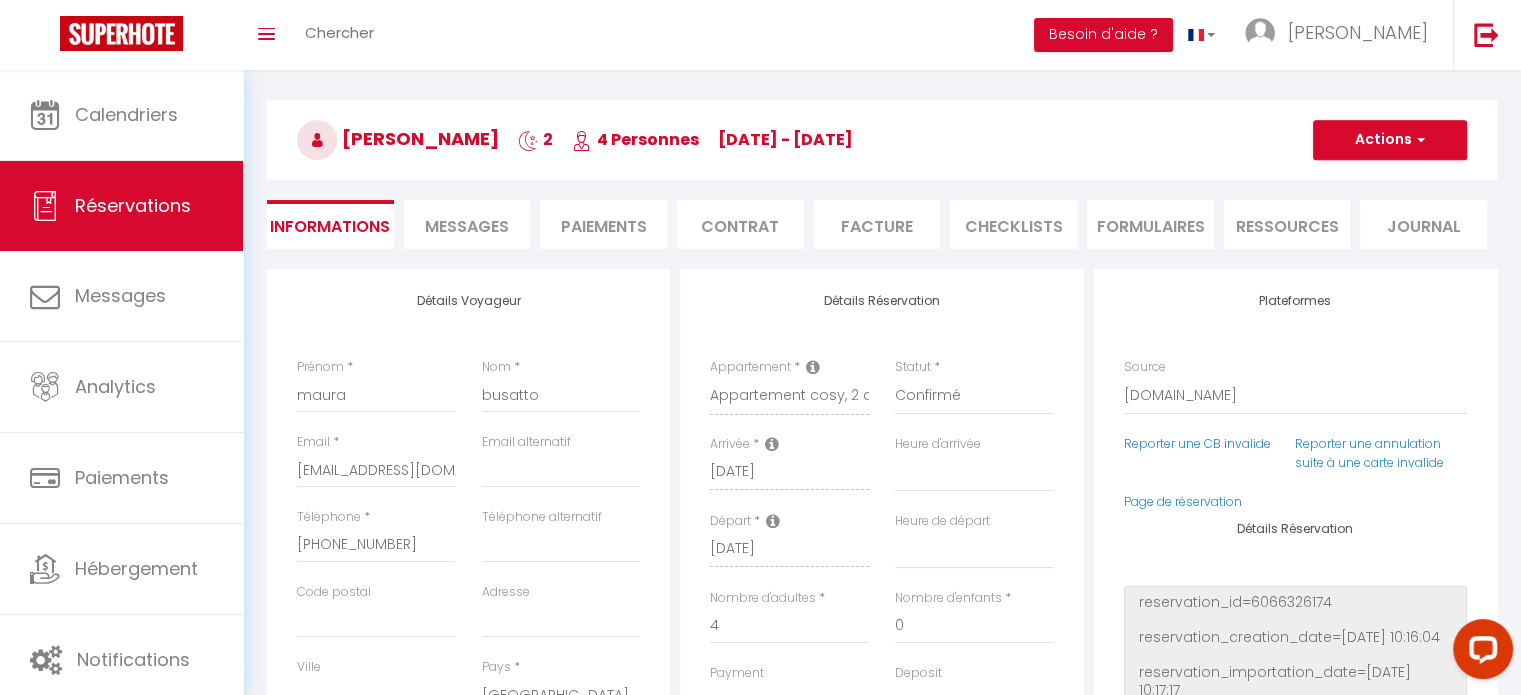 click on "Messages" at bounding box center (467, 226) 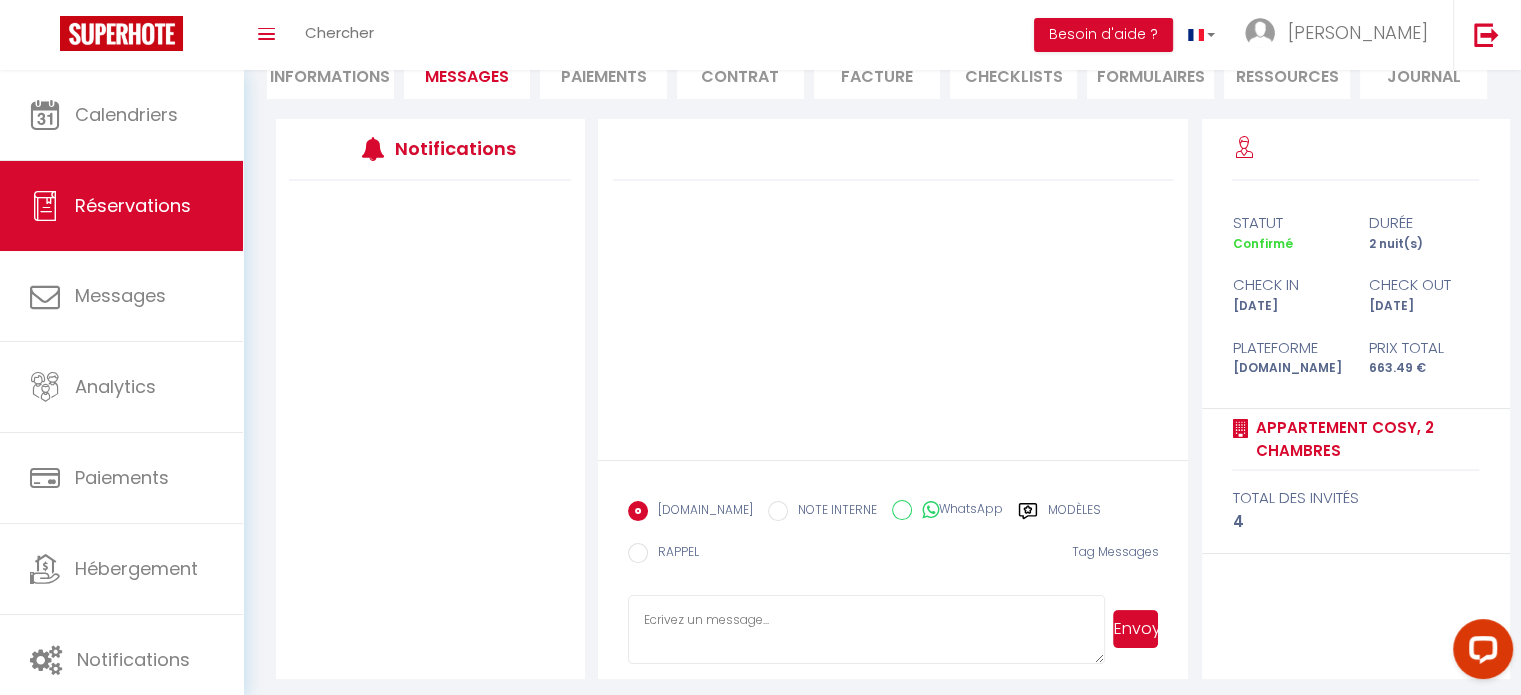 scroll, scrollTop: 219, scrollLeft: 0, axis: vertical 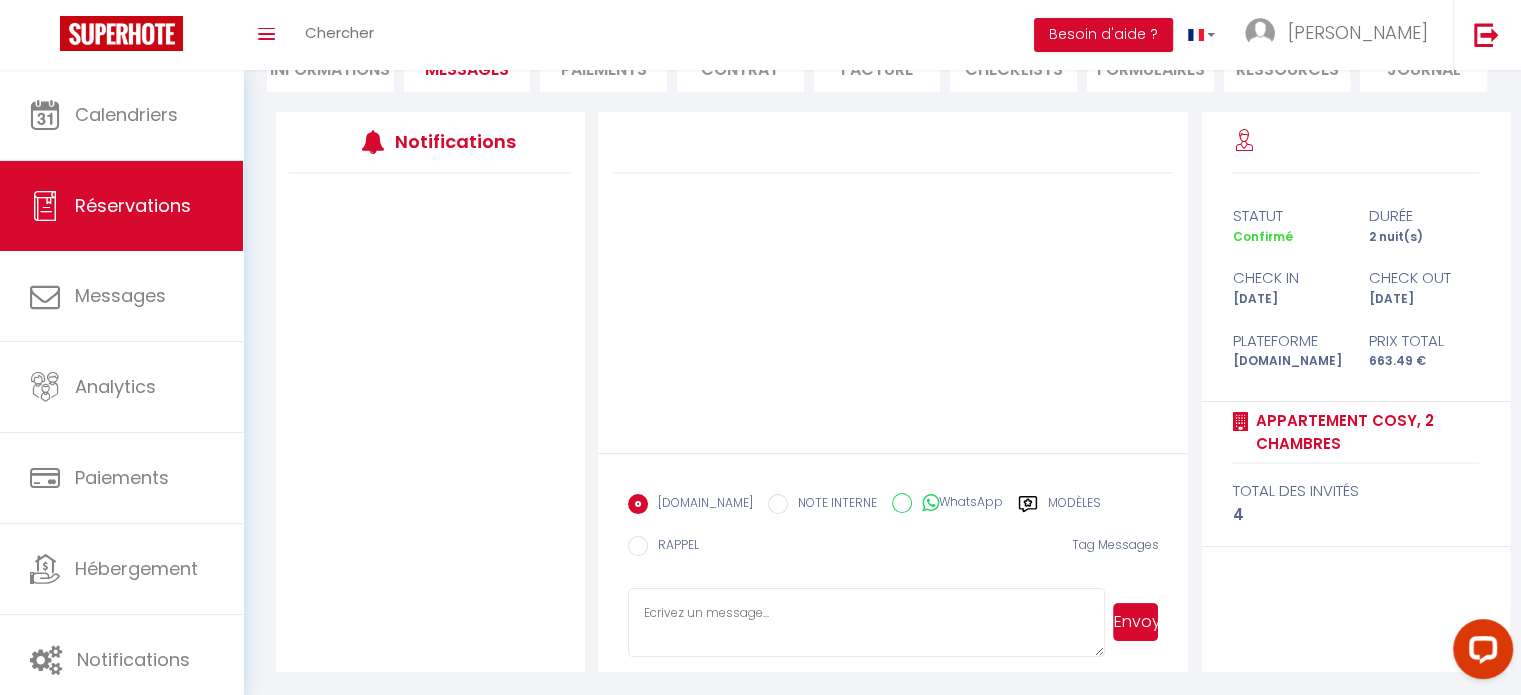 click at bounding box center (867, 623) 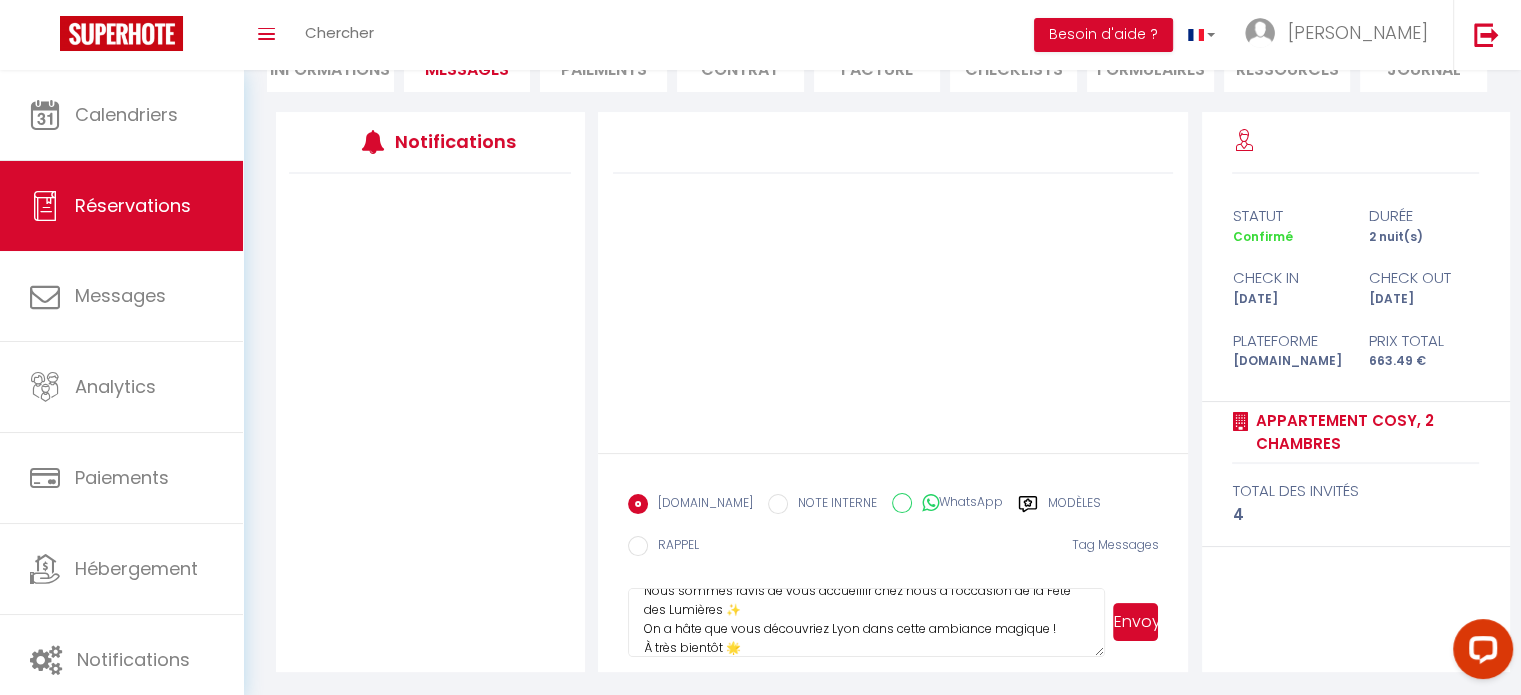 scroll, scrollTop: 96, scrollLeft: 0, axis: vertical 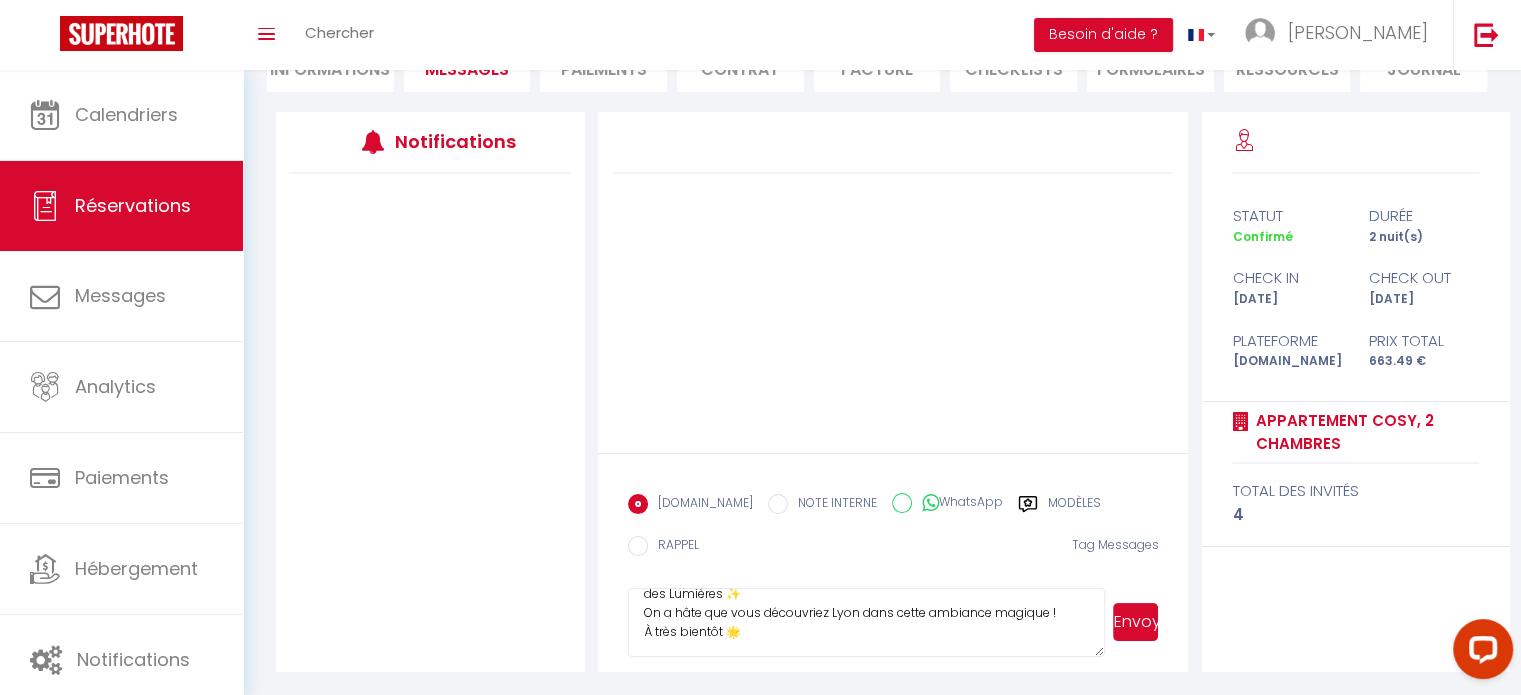 type on "Bonjour Maura 😊
Merci beaucoup pour votre réservation !
Nous sommes ravis de vous accueillir chez nous à l’occasion de la Fête des Lumières ✨
On a hâte que vous découvriez Lyon dans cette ambiance magique !
À très bientôt 🌟" 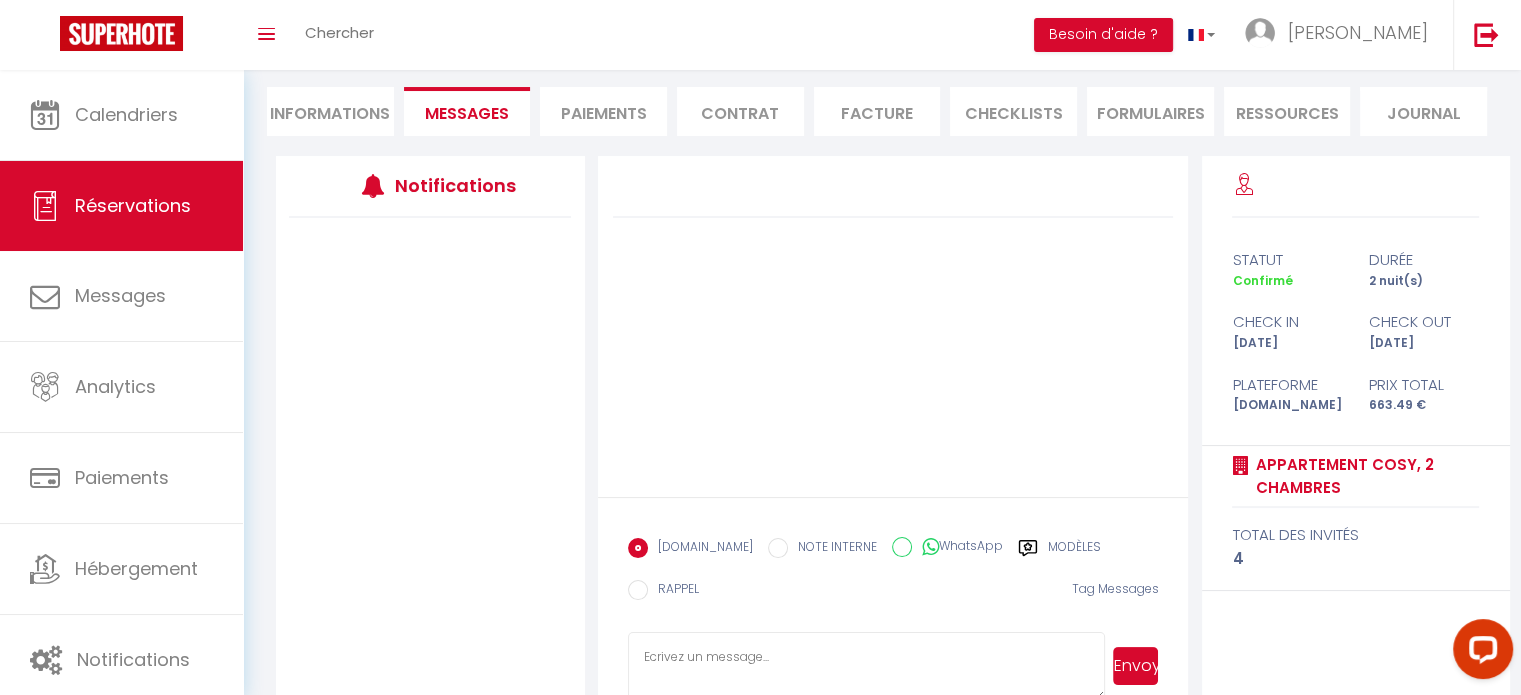 scroll, scrollTop: 0, scrollLeft: 0, axis: both 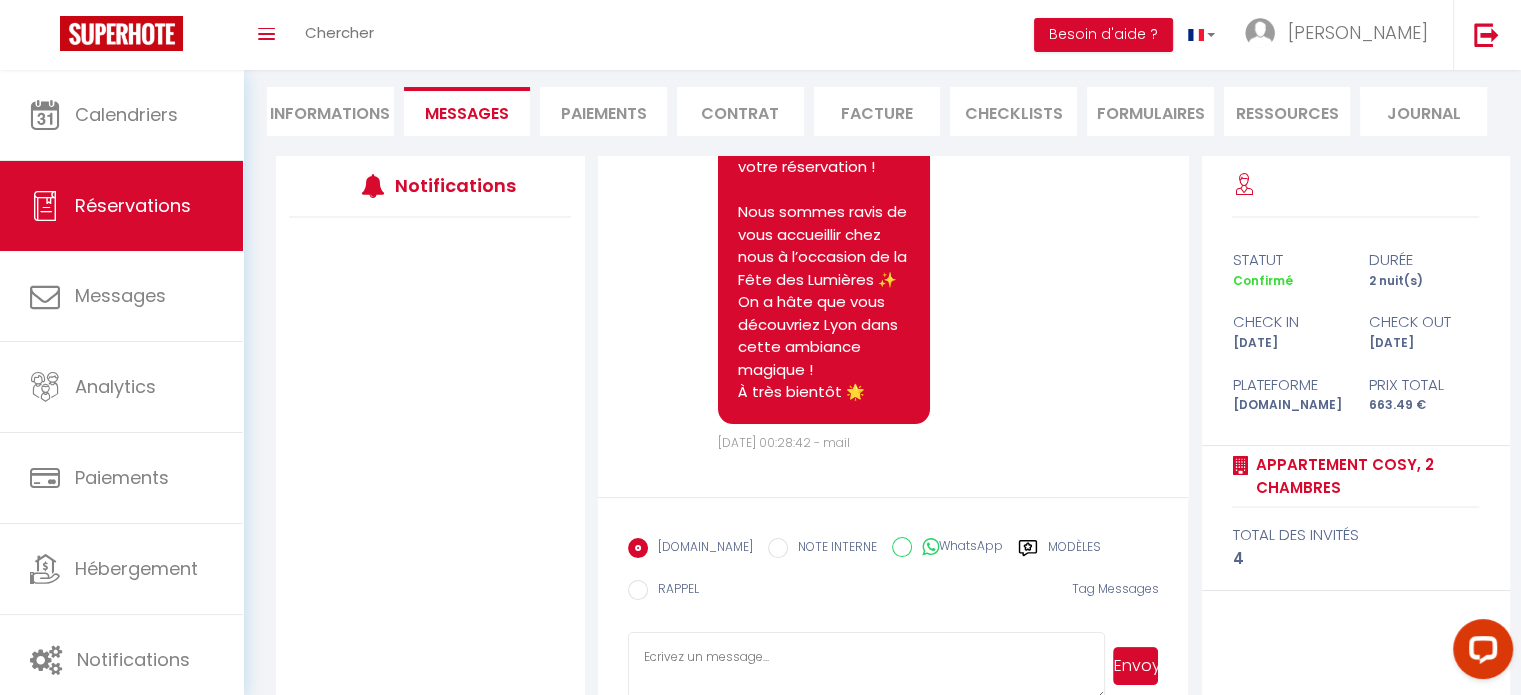 click at bounding box center (867, 667) 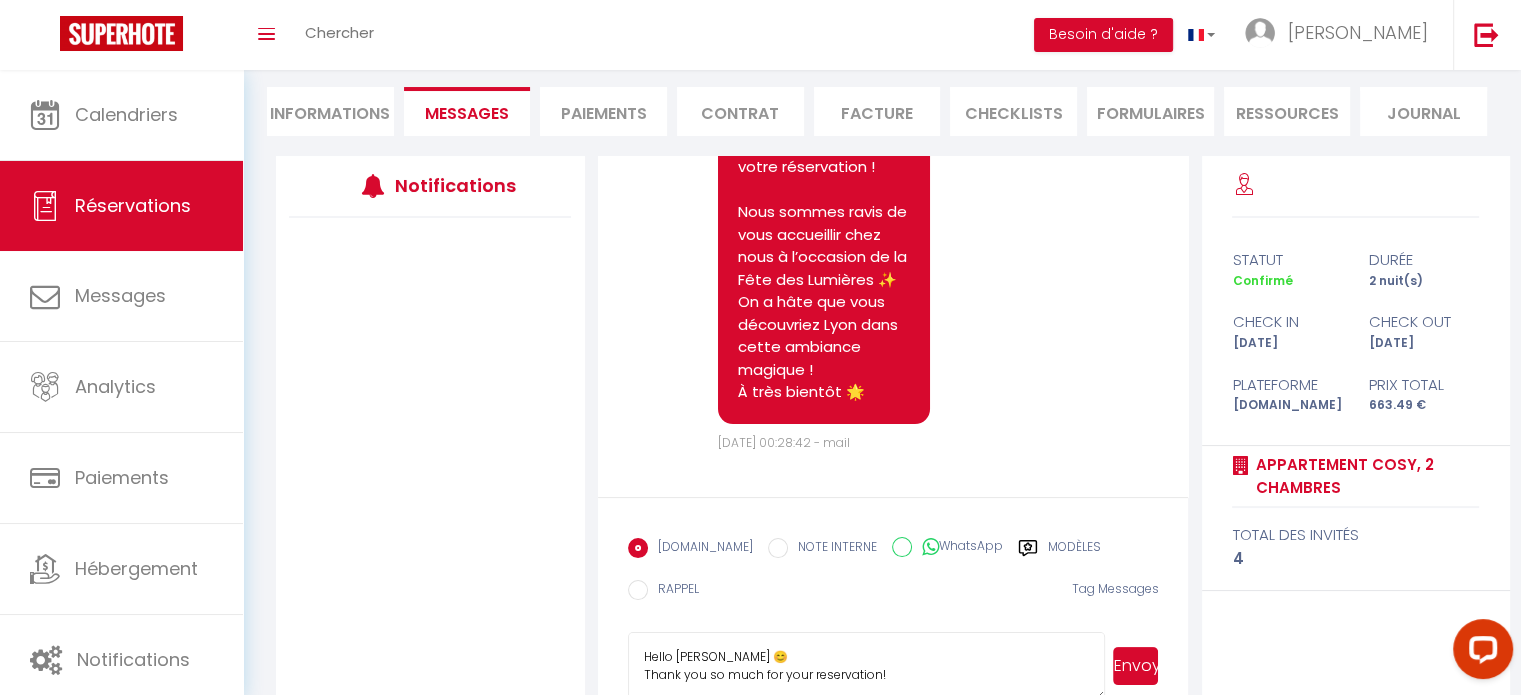 scroll, scrollTop: 59, scrollLeft: 0, axis: vertical 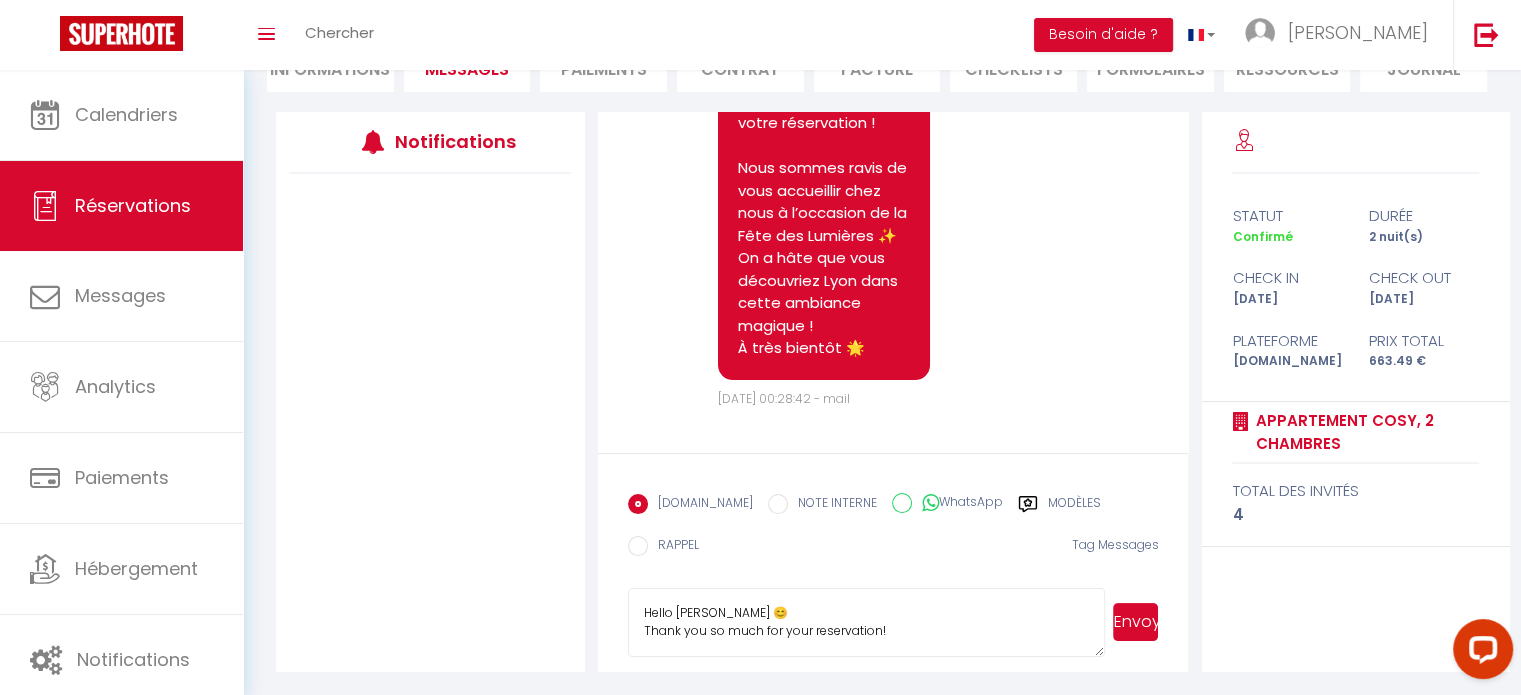 type on "Hello [PERSON_NAME] 😊
Thank you so much for your reservation!
We're delighted to welcome you to our place for the Festival of Lights ✨
We can’t wait for you to experience [GEOGRAPHIC_DATA] during this magical time!
See you very soon 🌟" 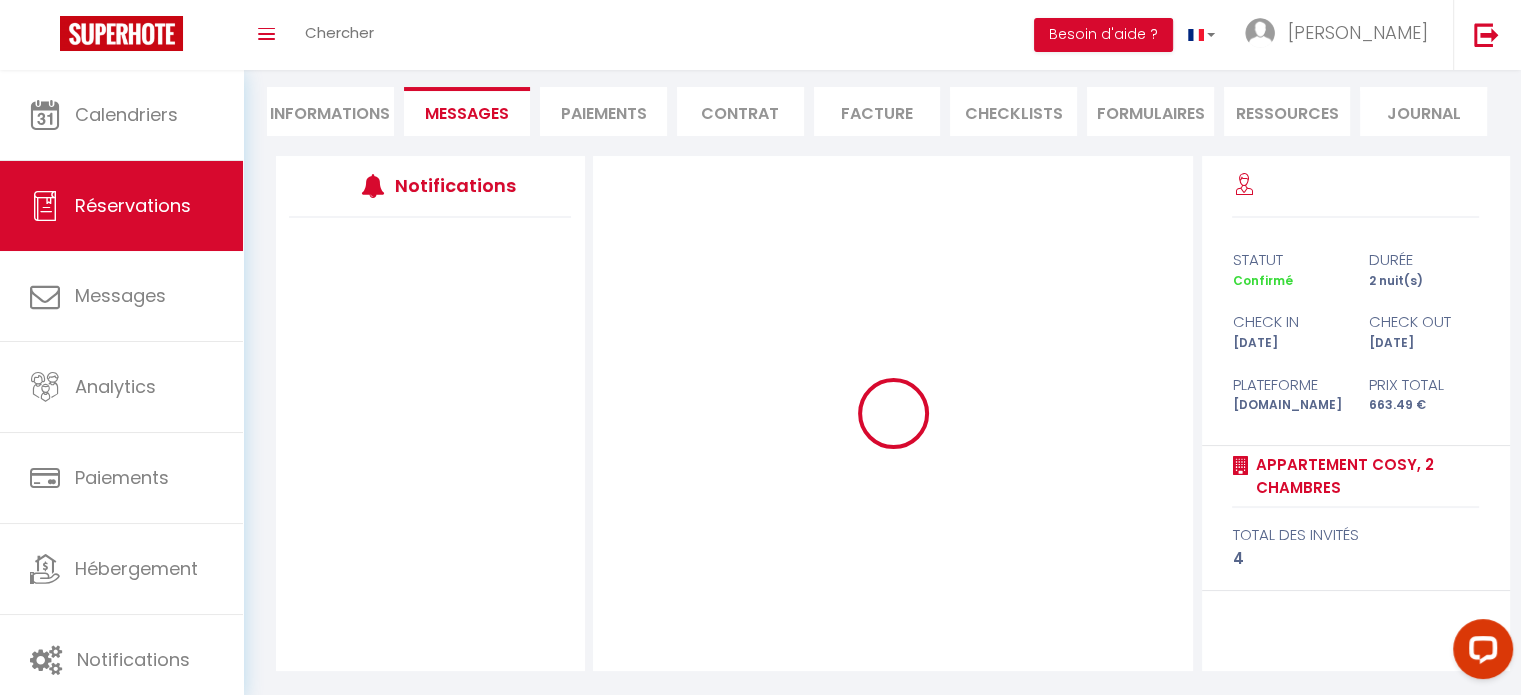 type 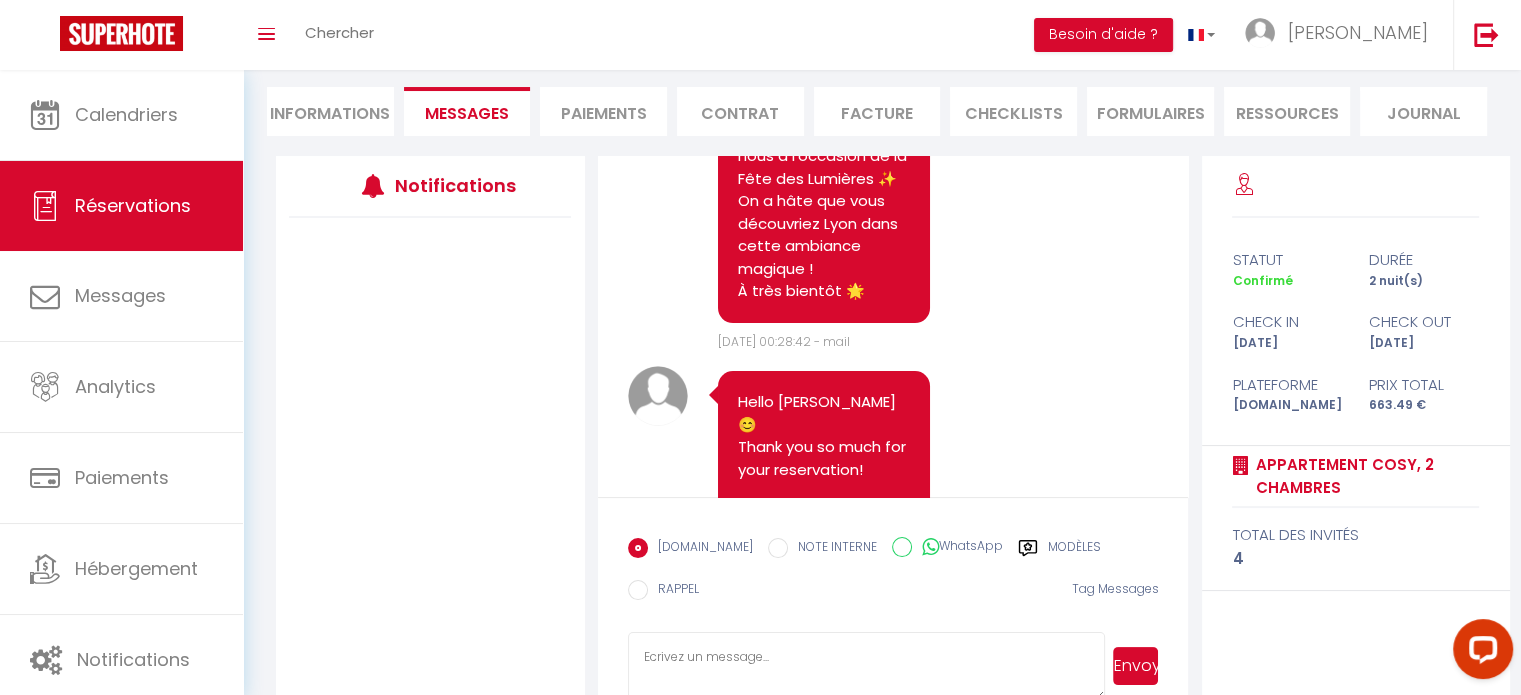 scroll, scrollTop: 0, scrollLeft: 0, axis: both 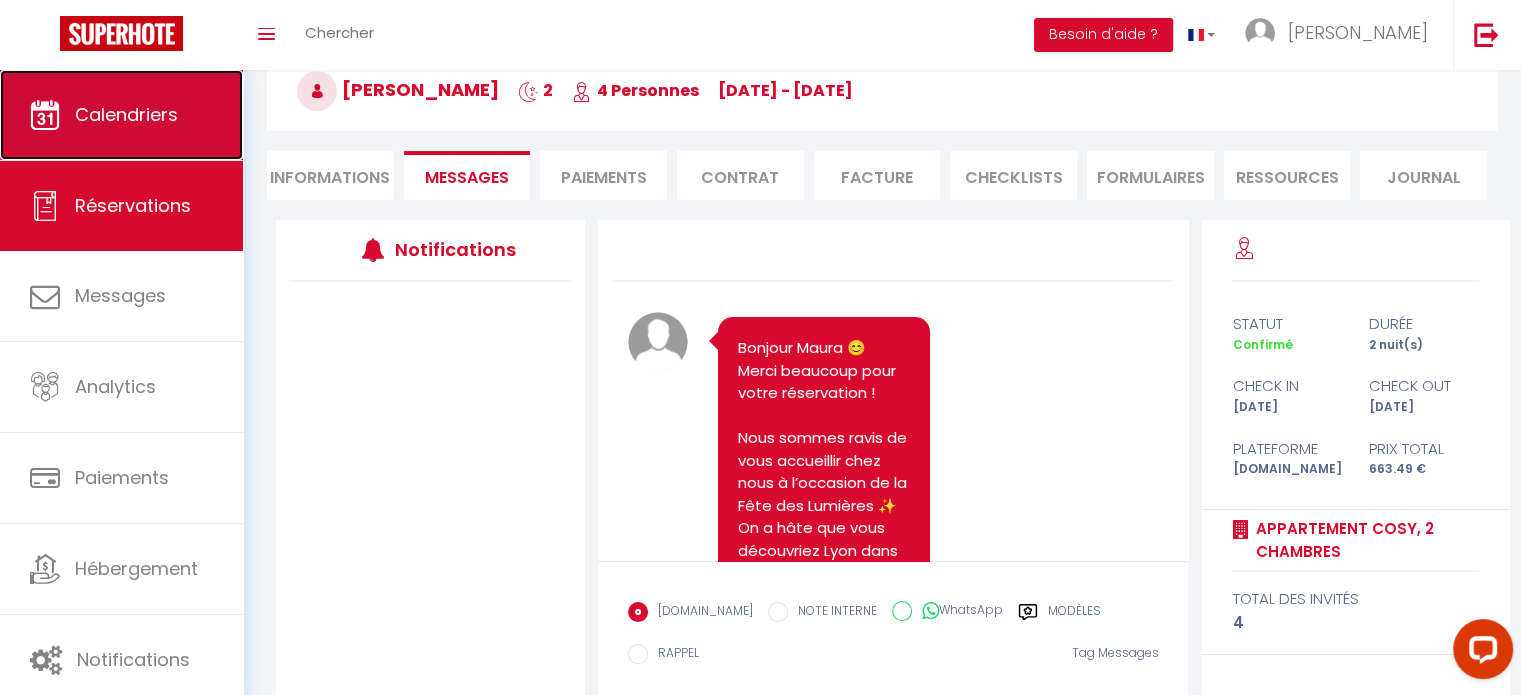 click on "Calendriers" at bounding box center [121, 115] 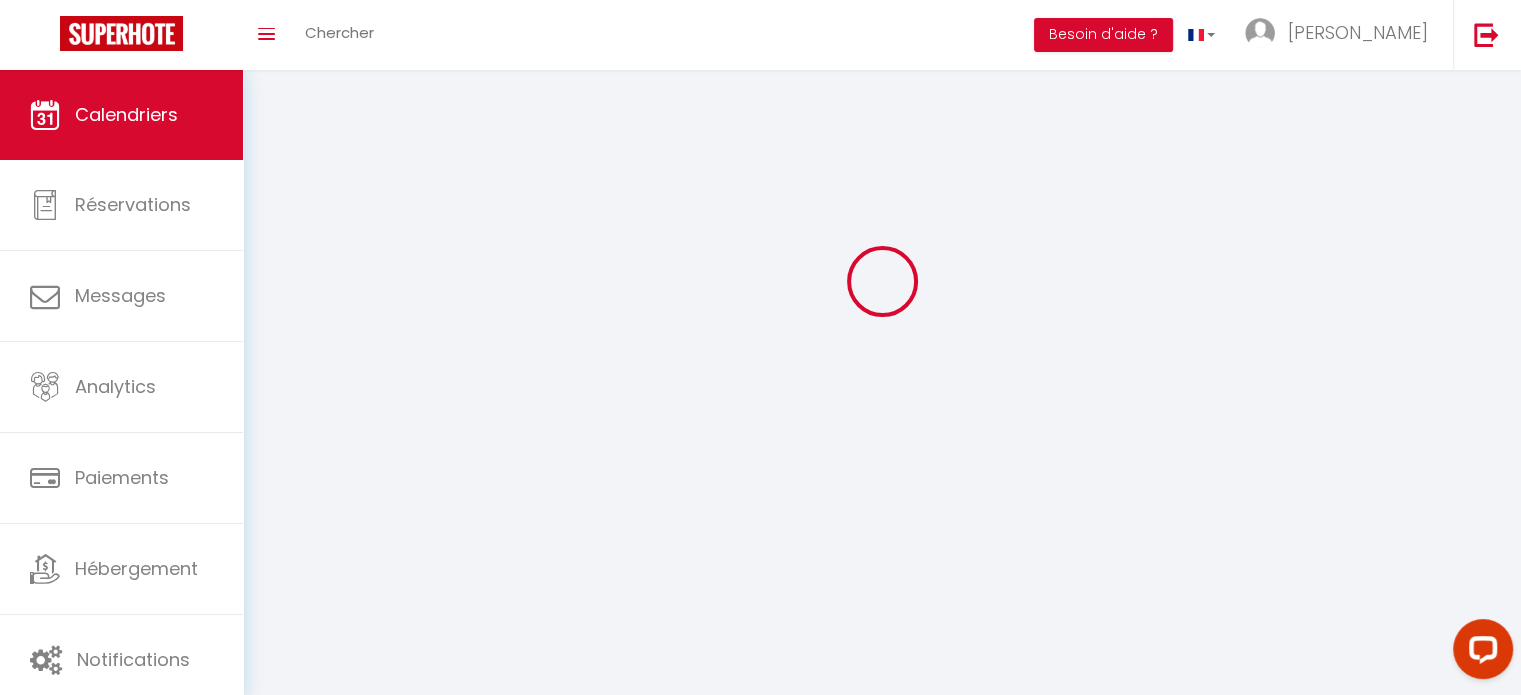 scroll, scrollTop: 0, scrollLeft: 0, axis: both 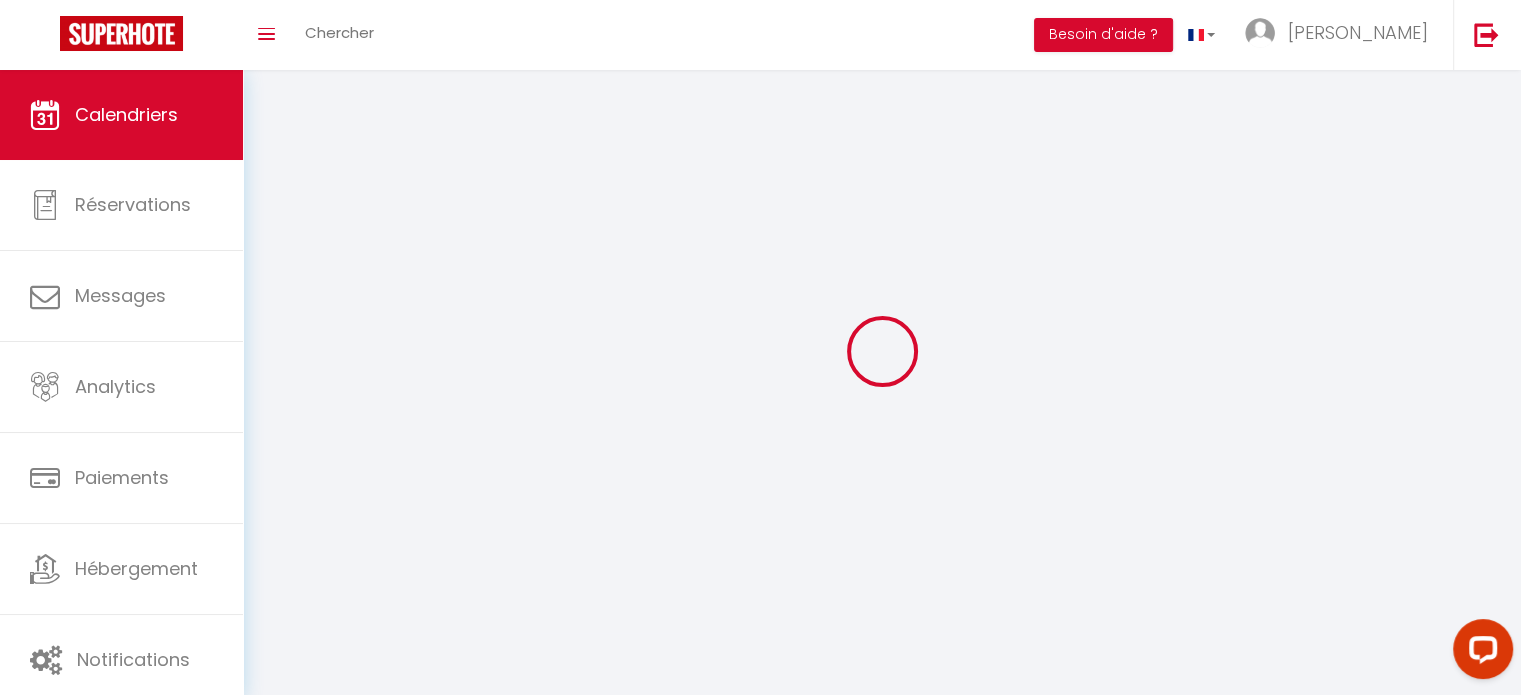 select 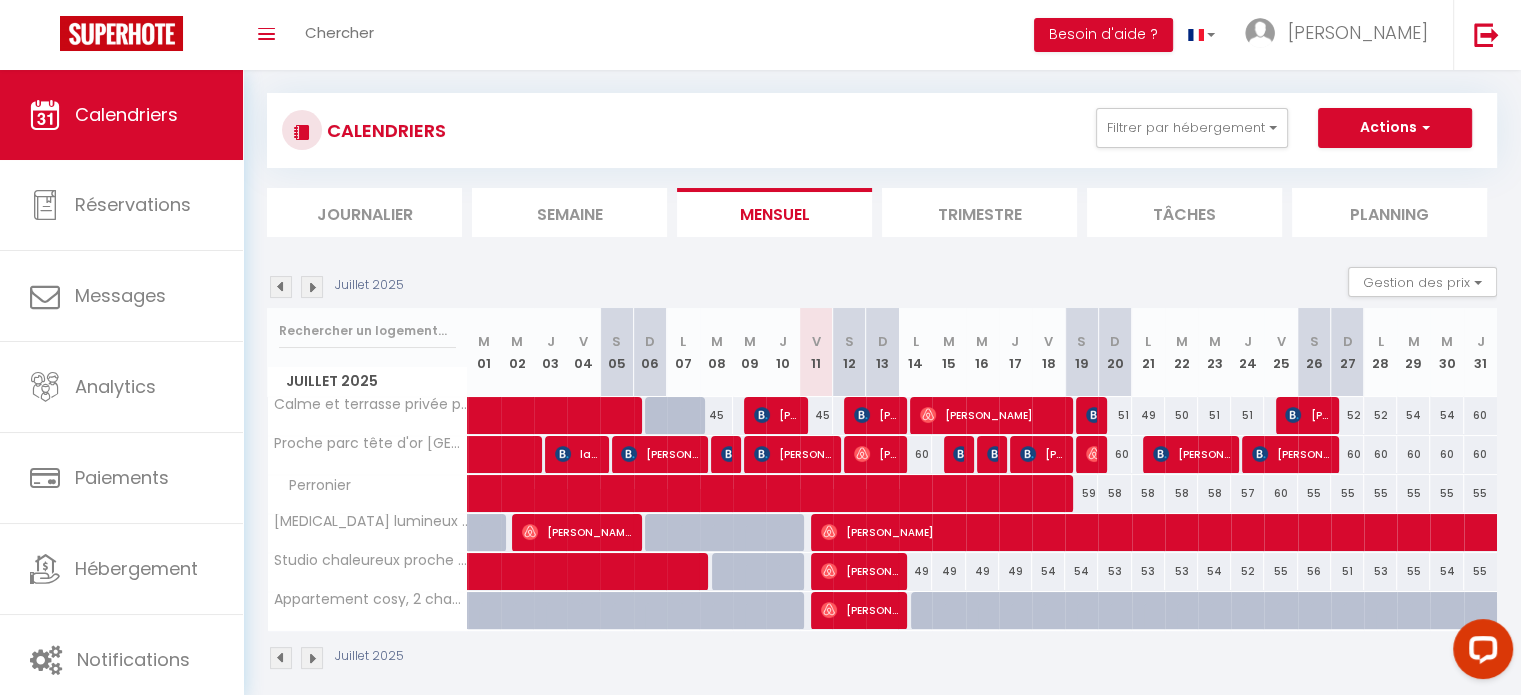scroll, scrollTop: 27, scrollLeft: 0, axis: vertical 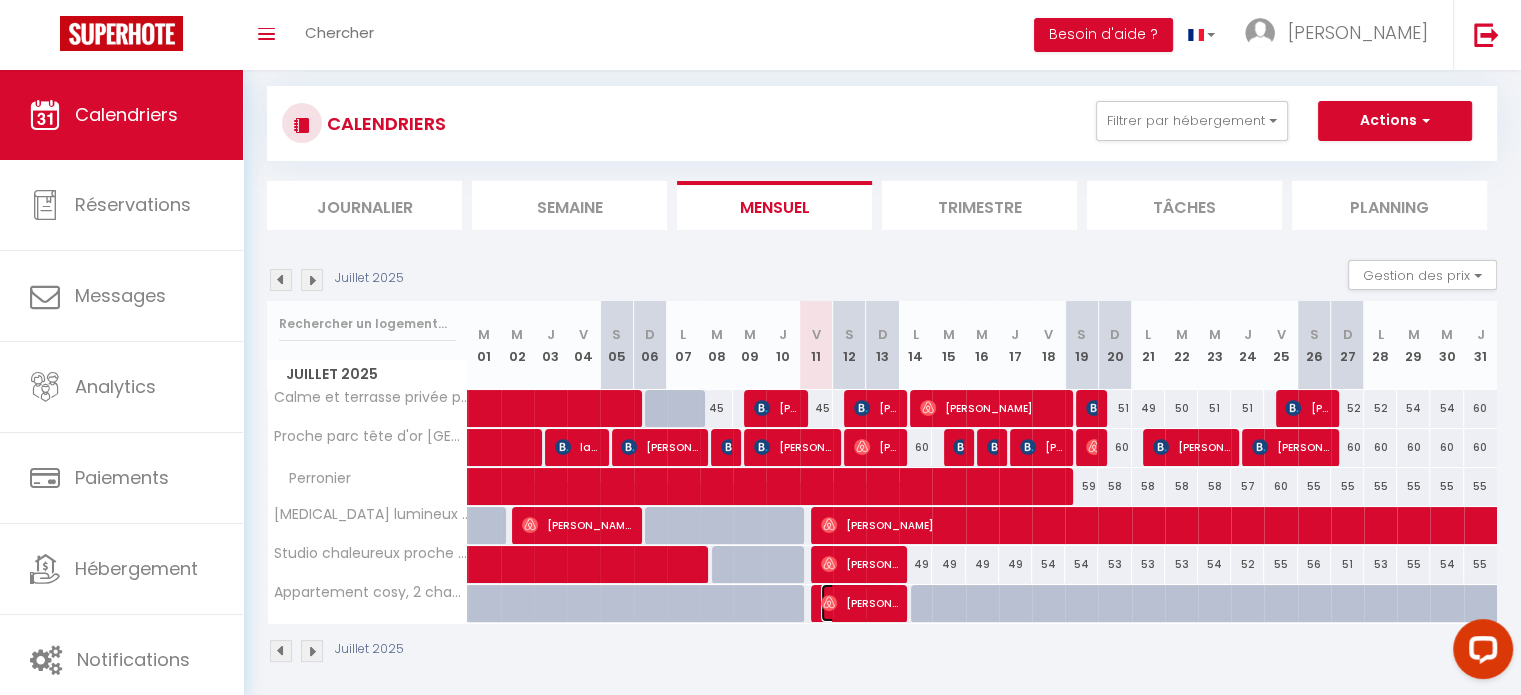 click on "[PERSON_NAME]" at bounding box center (859, 603) 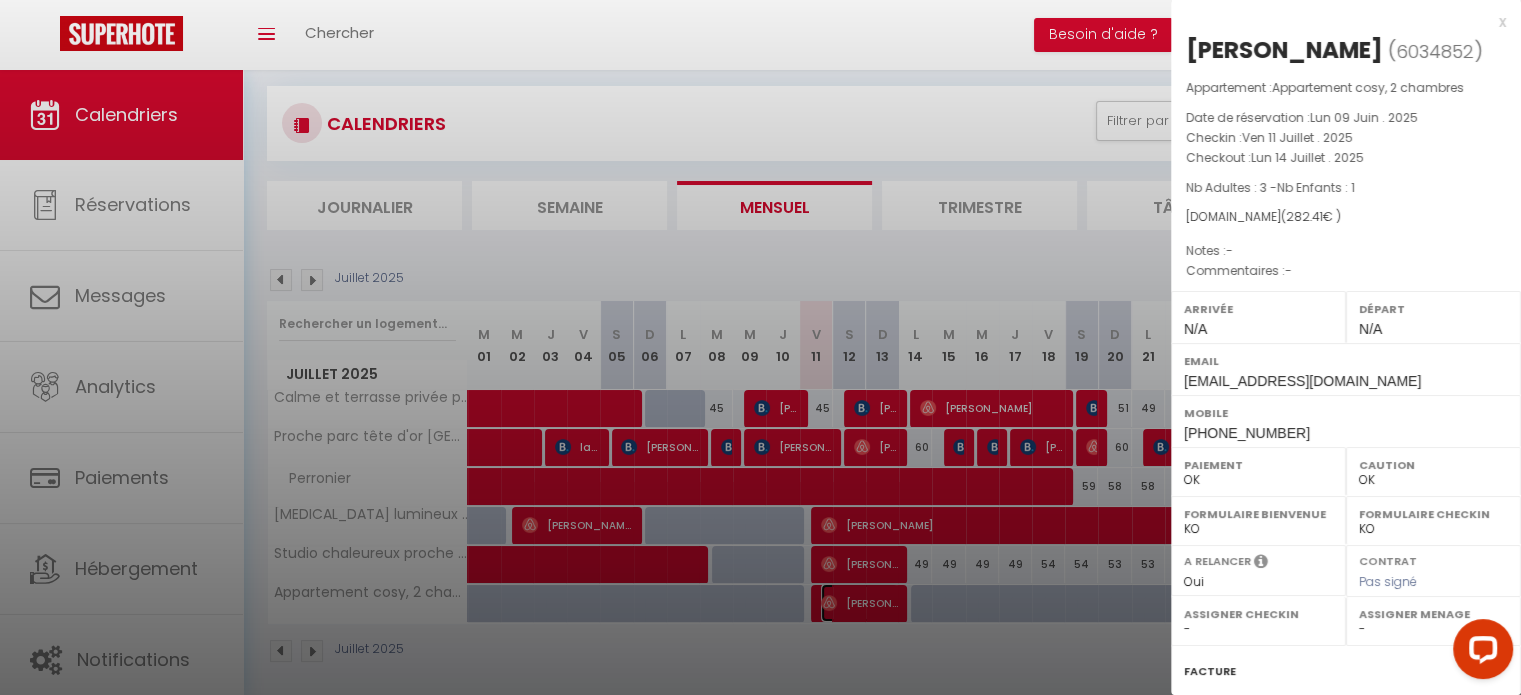 scroll, scrollTop: 265, scrollLeft: 0, axis: vertical 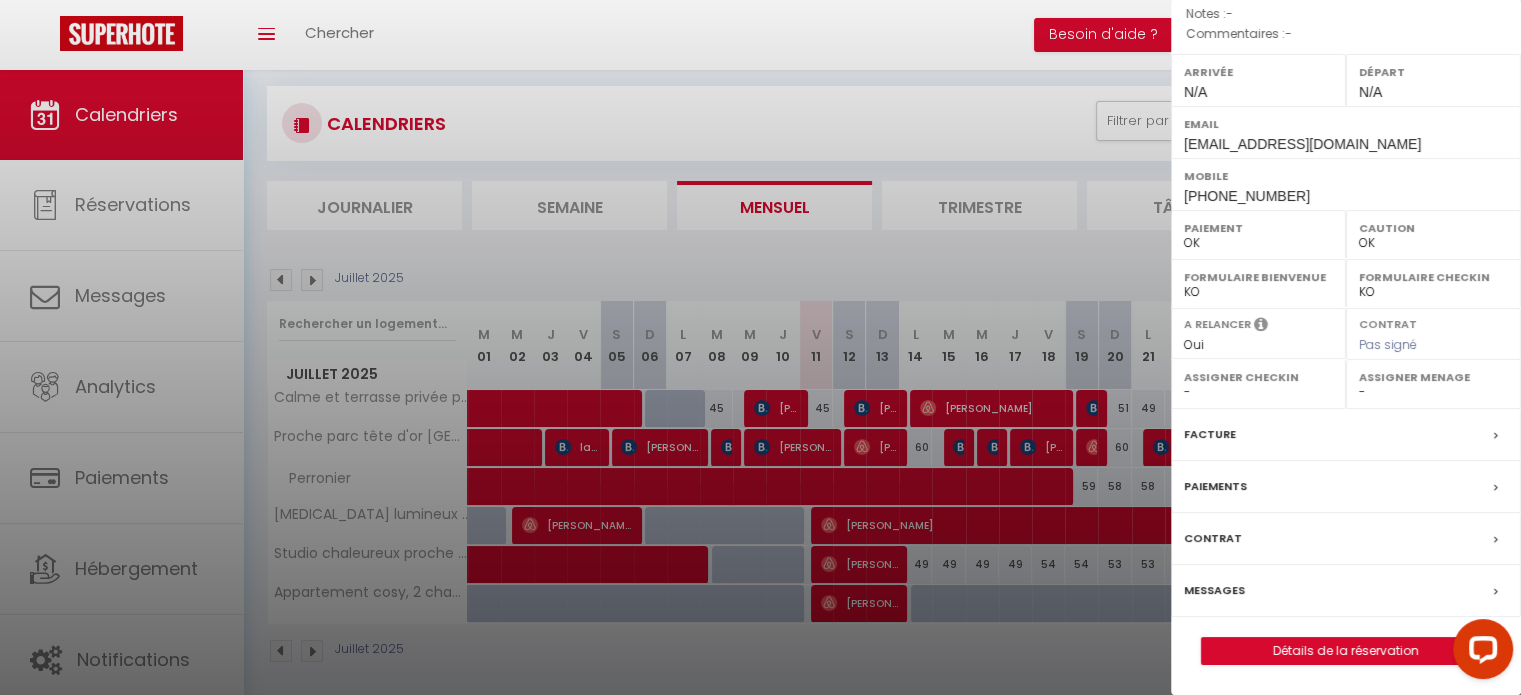 click on "Messages" at bounding box center [1346, 591] 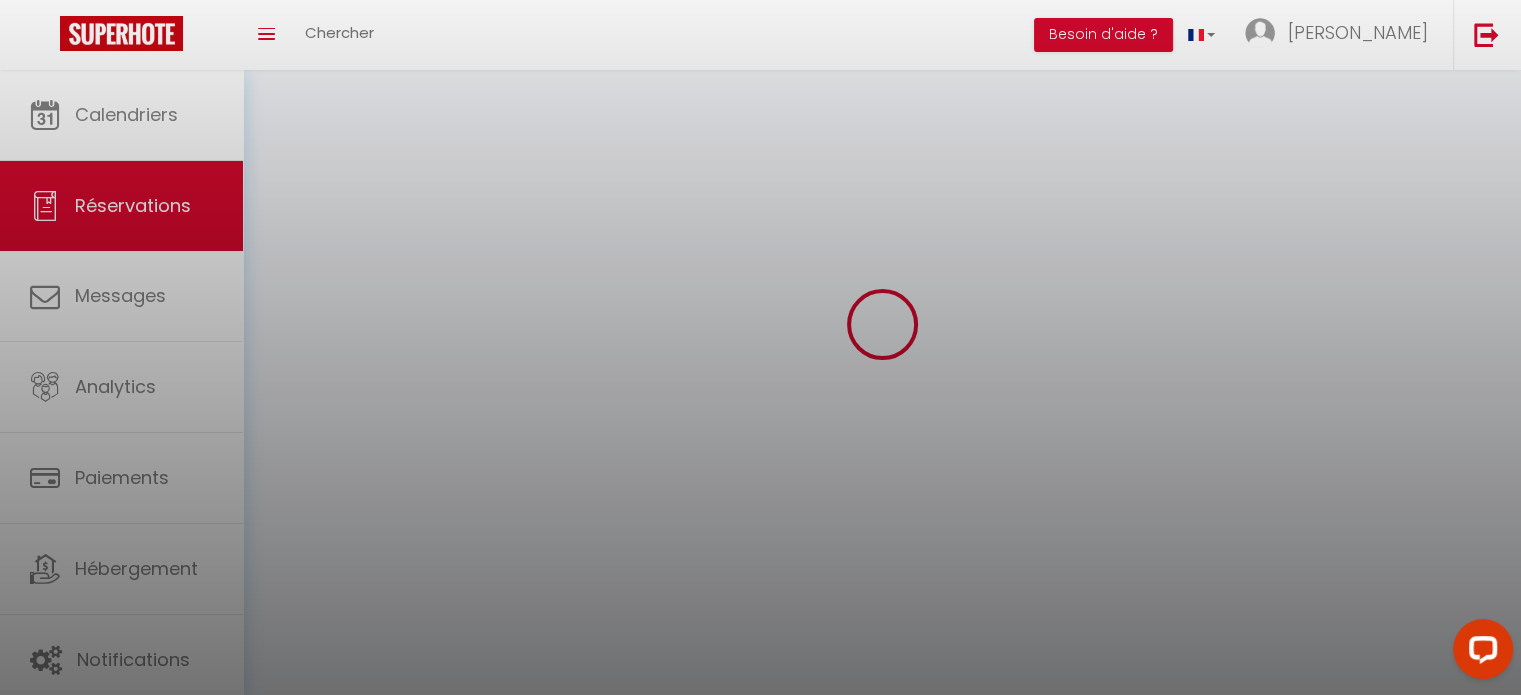 scroll, scrollTop: 0, scrollLeft: 0, axis: both 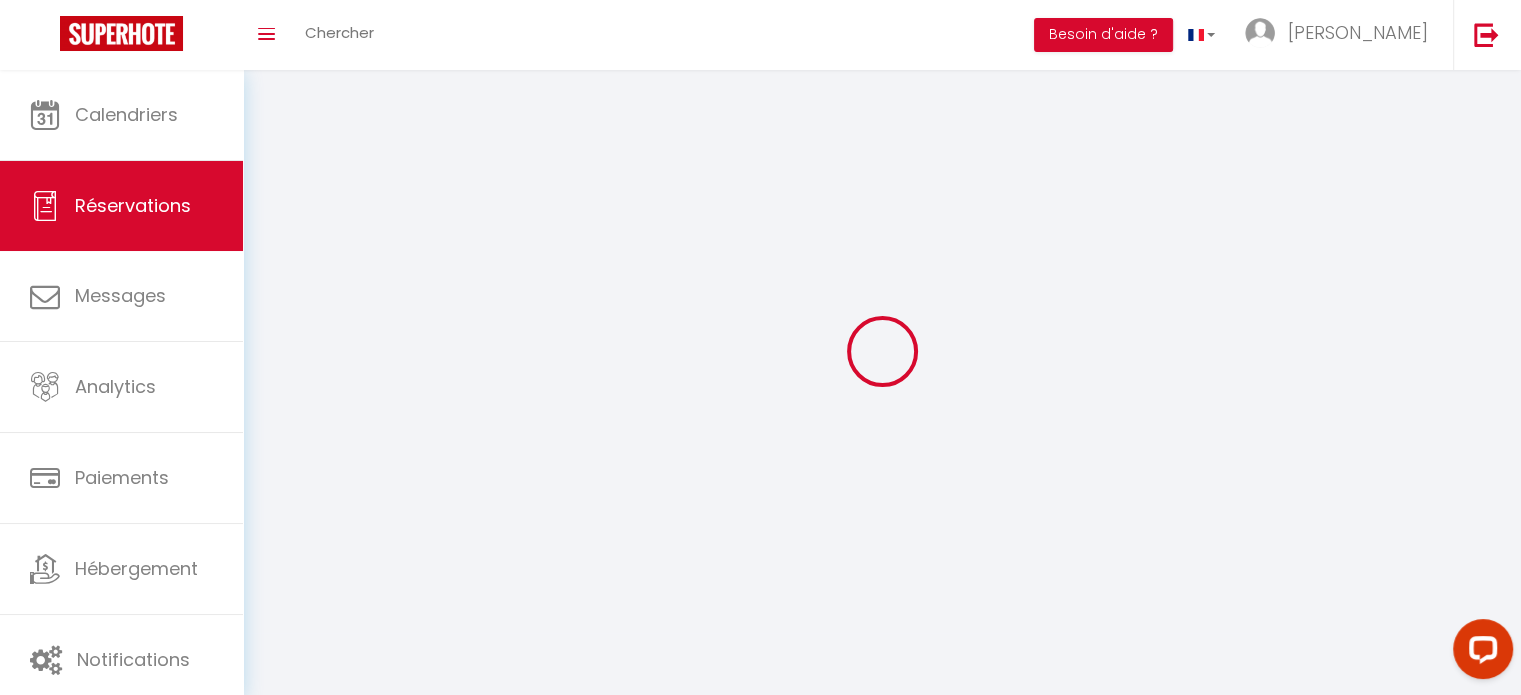 select 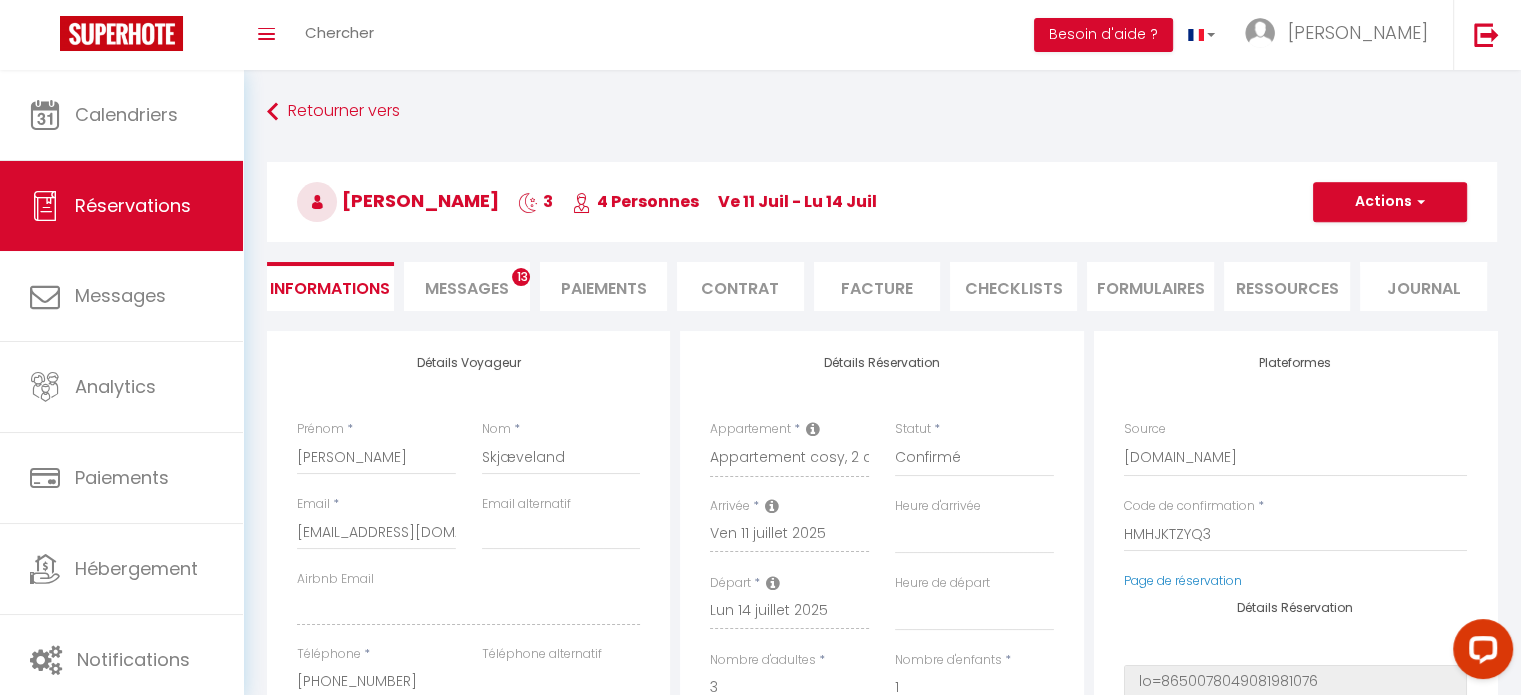 select 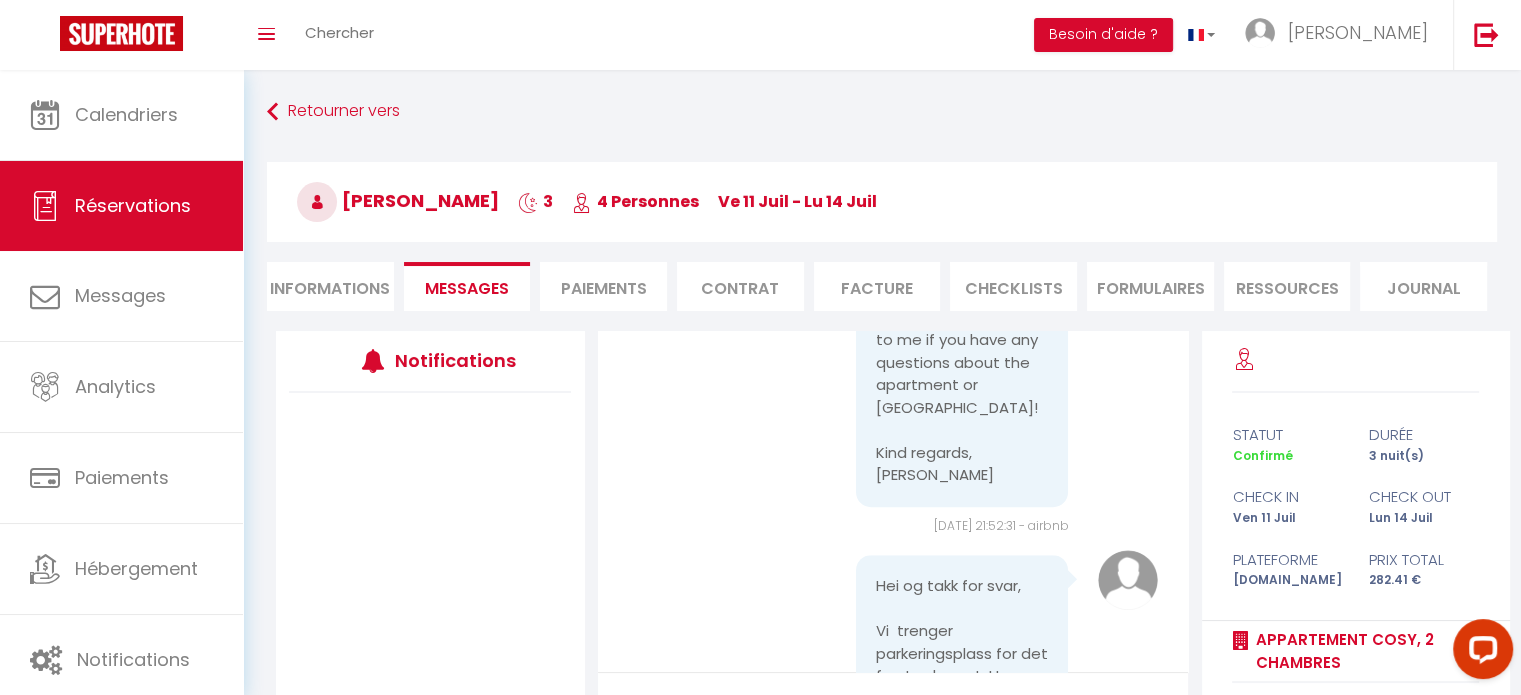 scroll, scrollTop: 1131, scrollLeft: 0, axis: vertical 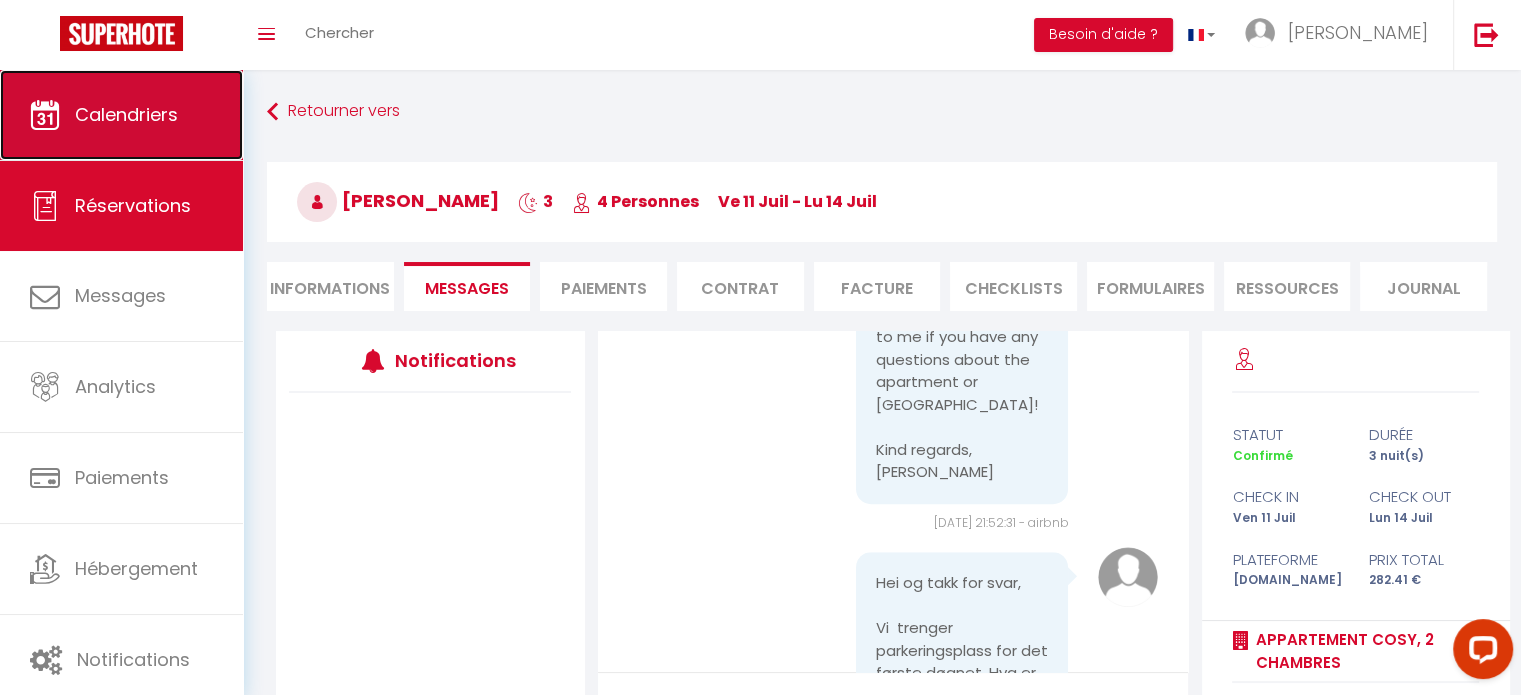 click on "Calendriers" at bounding box center (121, 115) 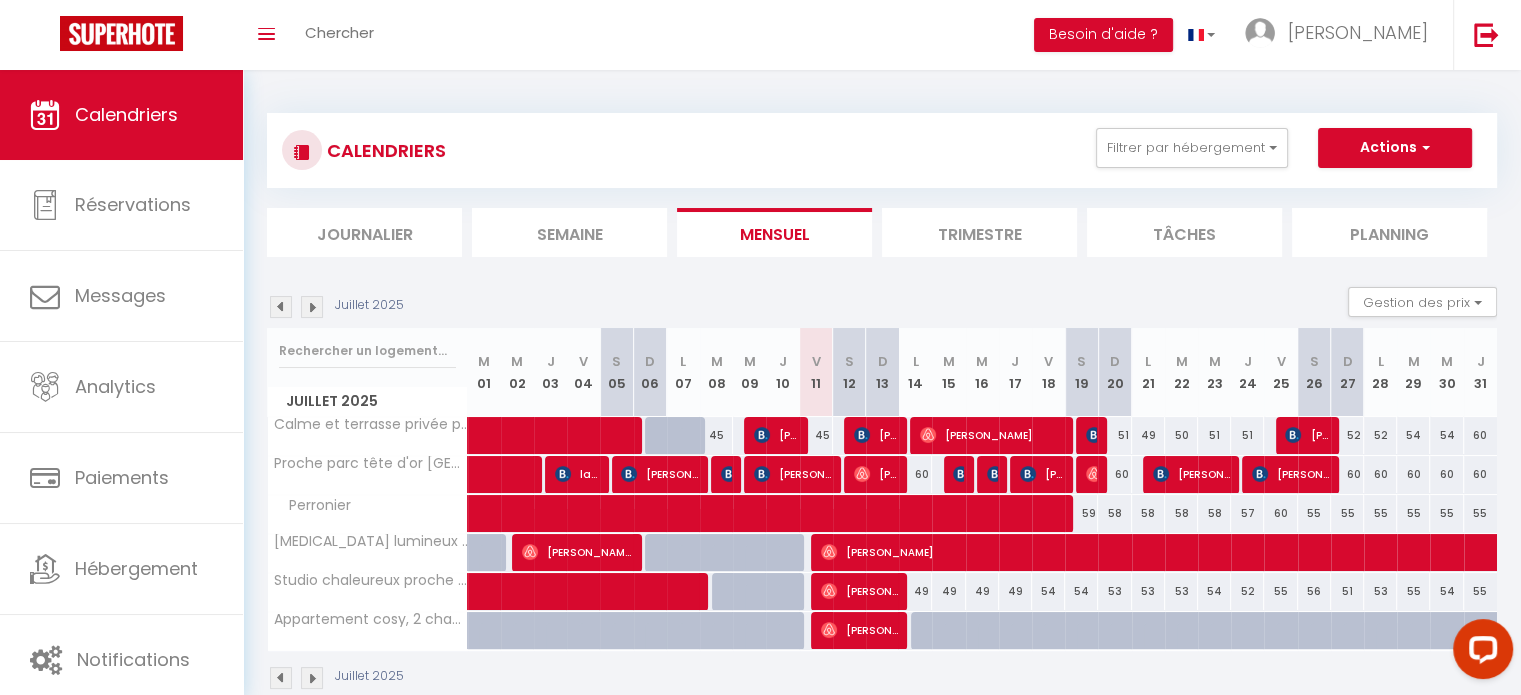 click at bounding box center (281, 678) 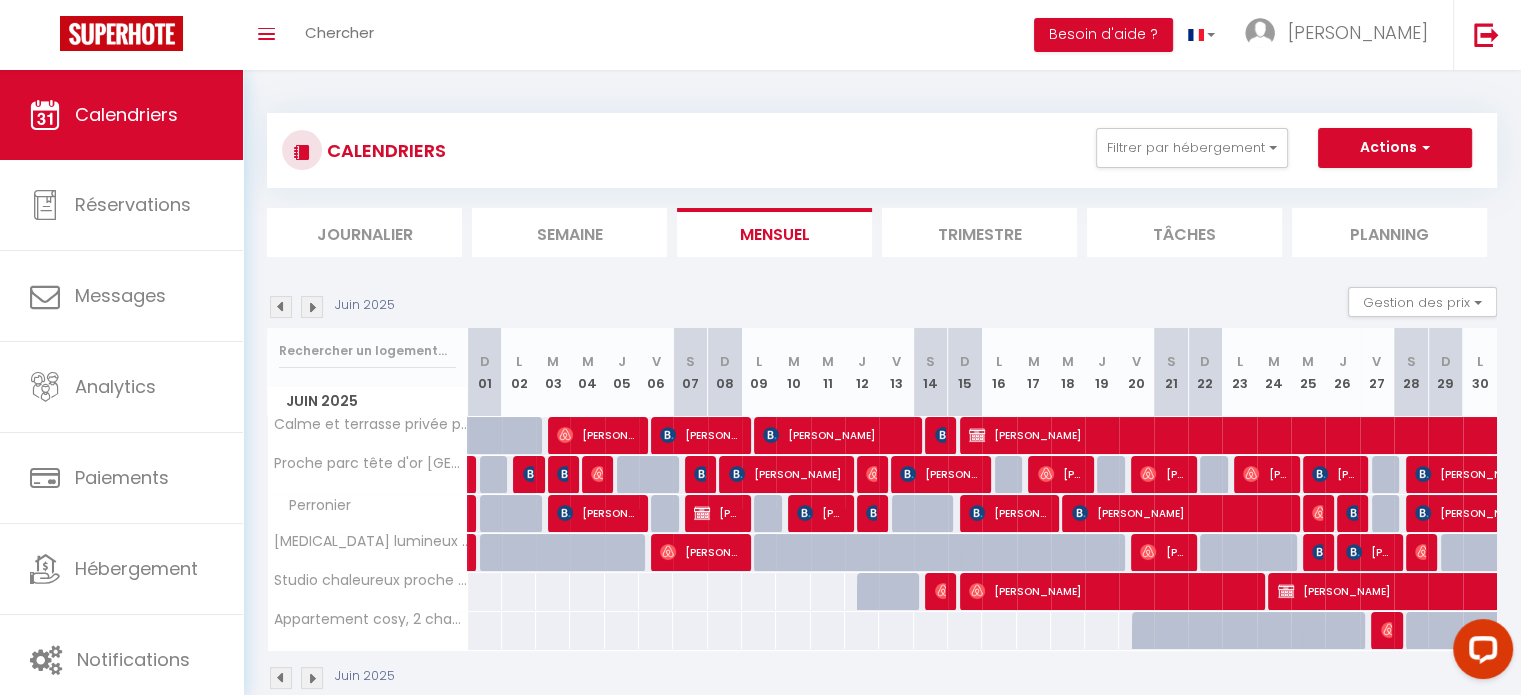 click at bounding box center [1385, 631] 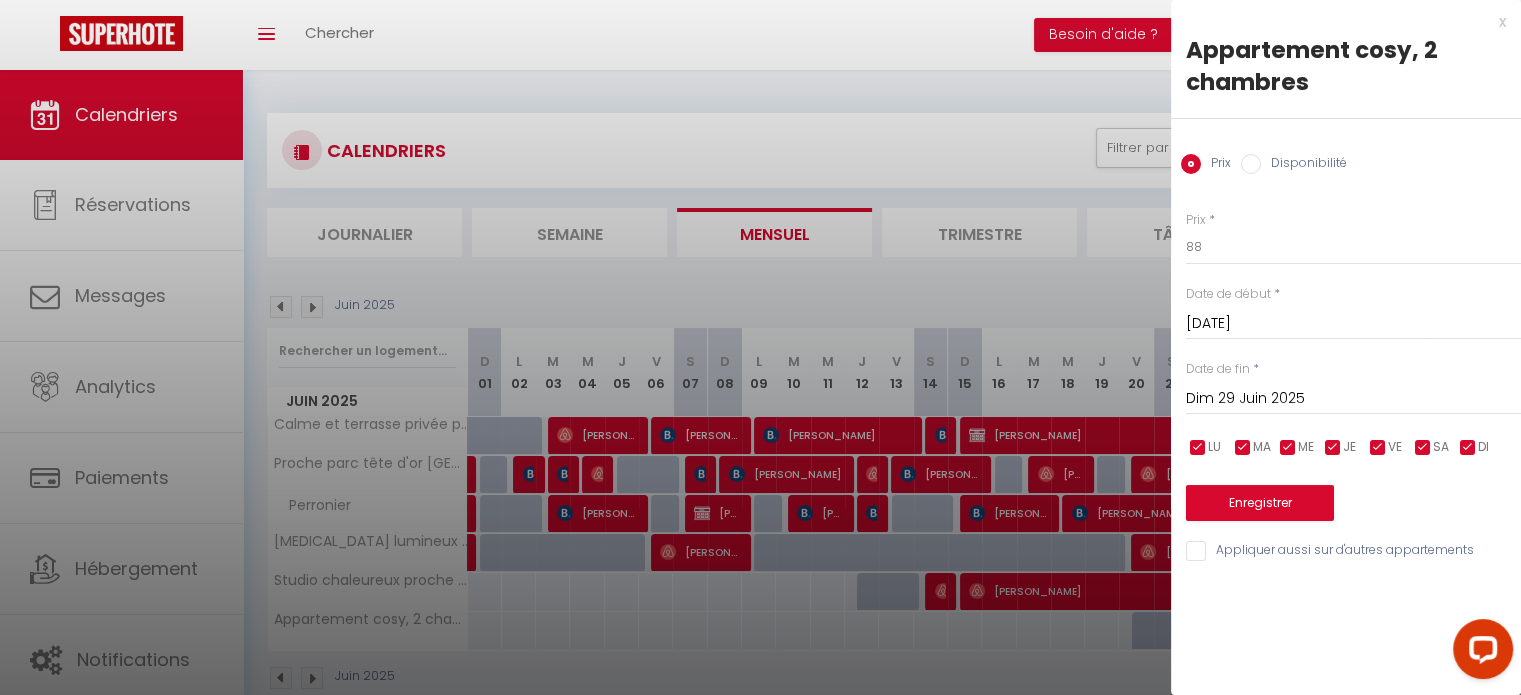 click at bounding box center (760, 347) 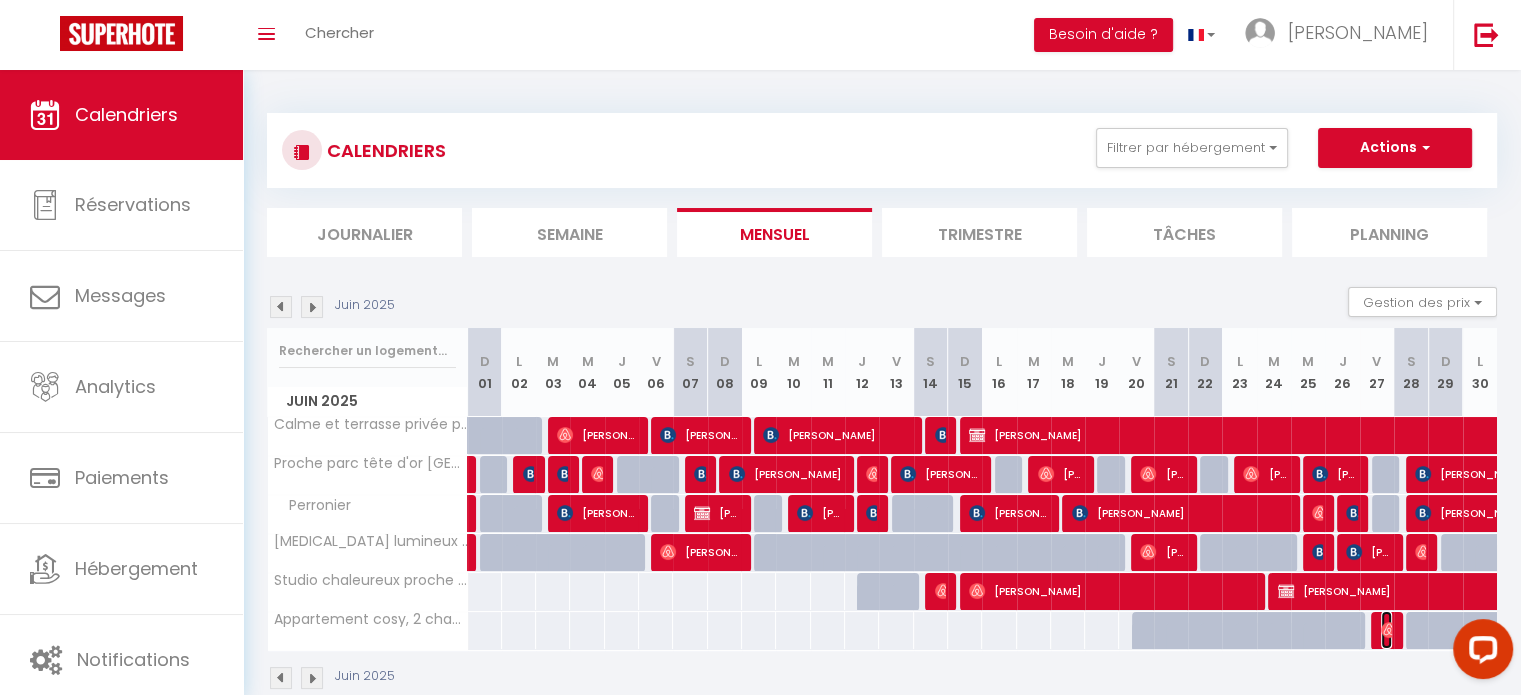 click at bounding box center (1389, 630) 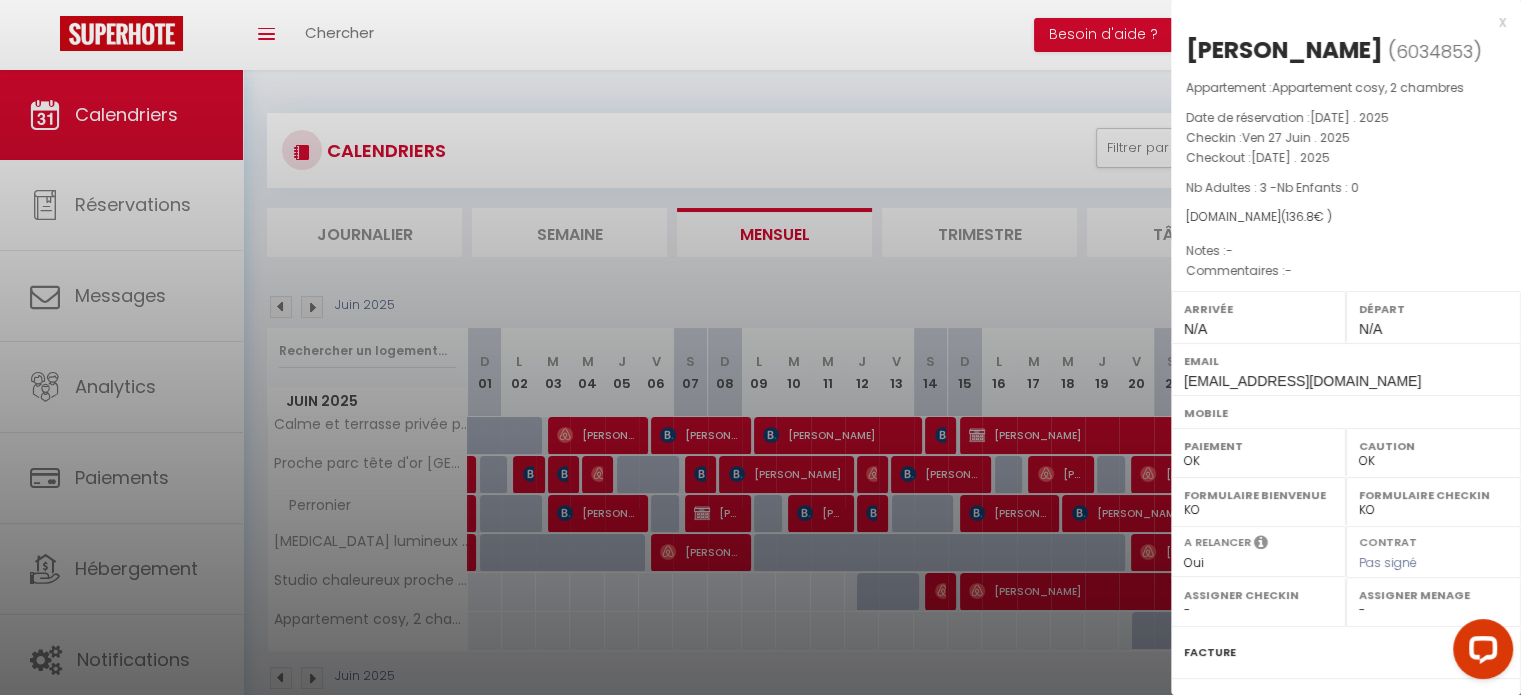 scroll, scrollTop: 214, scrollLeft: 0, axis: vertical 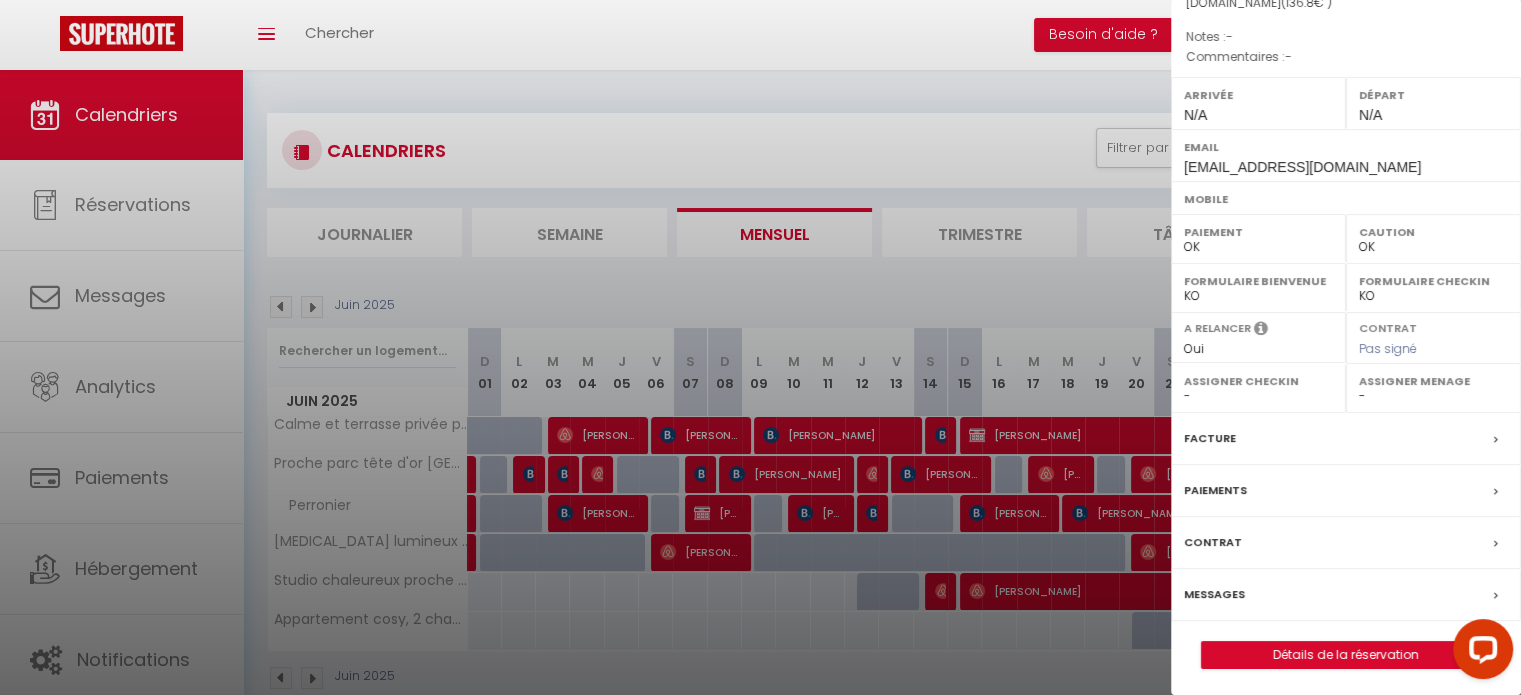 click on "Messages" at bounding box center (1346, 595) 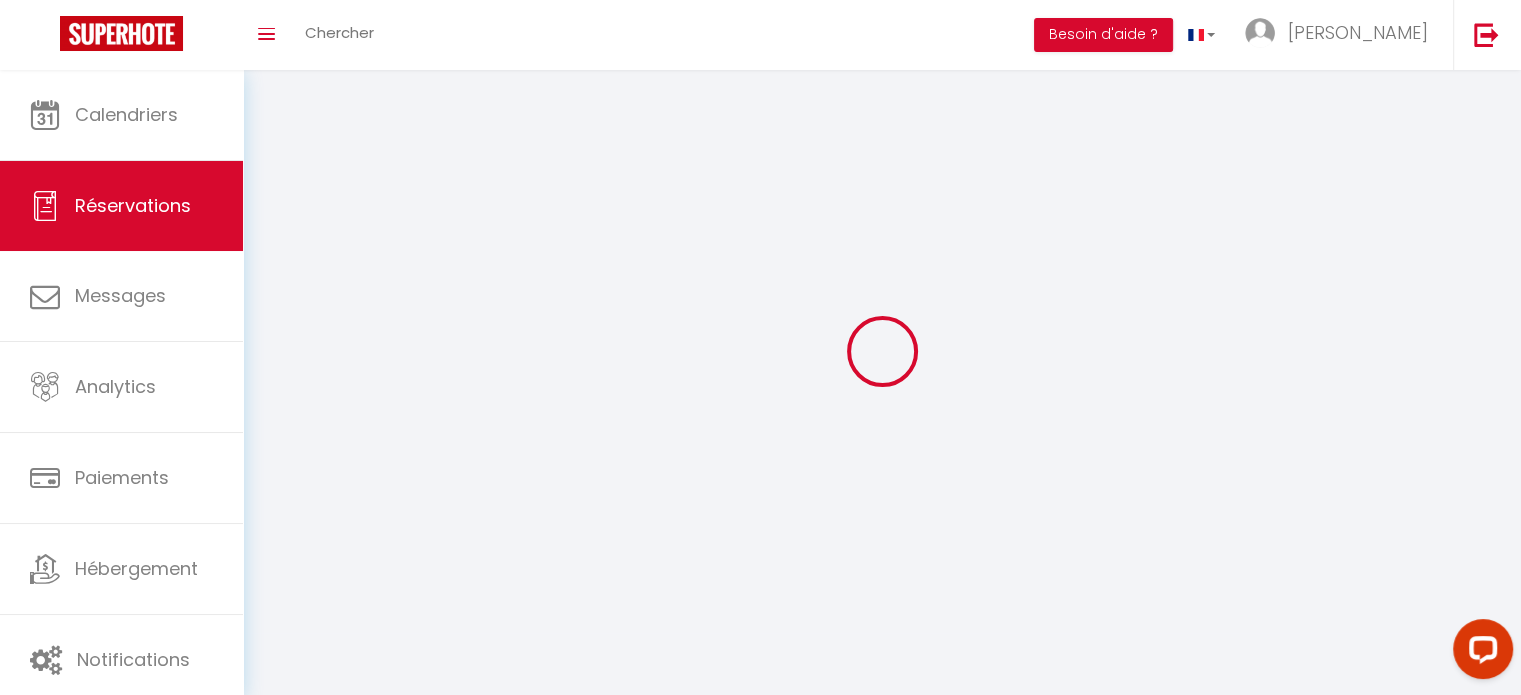 select 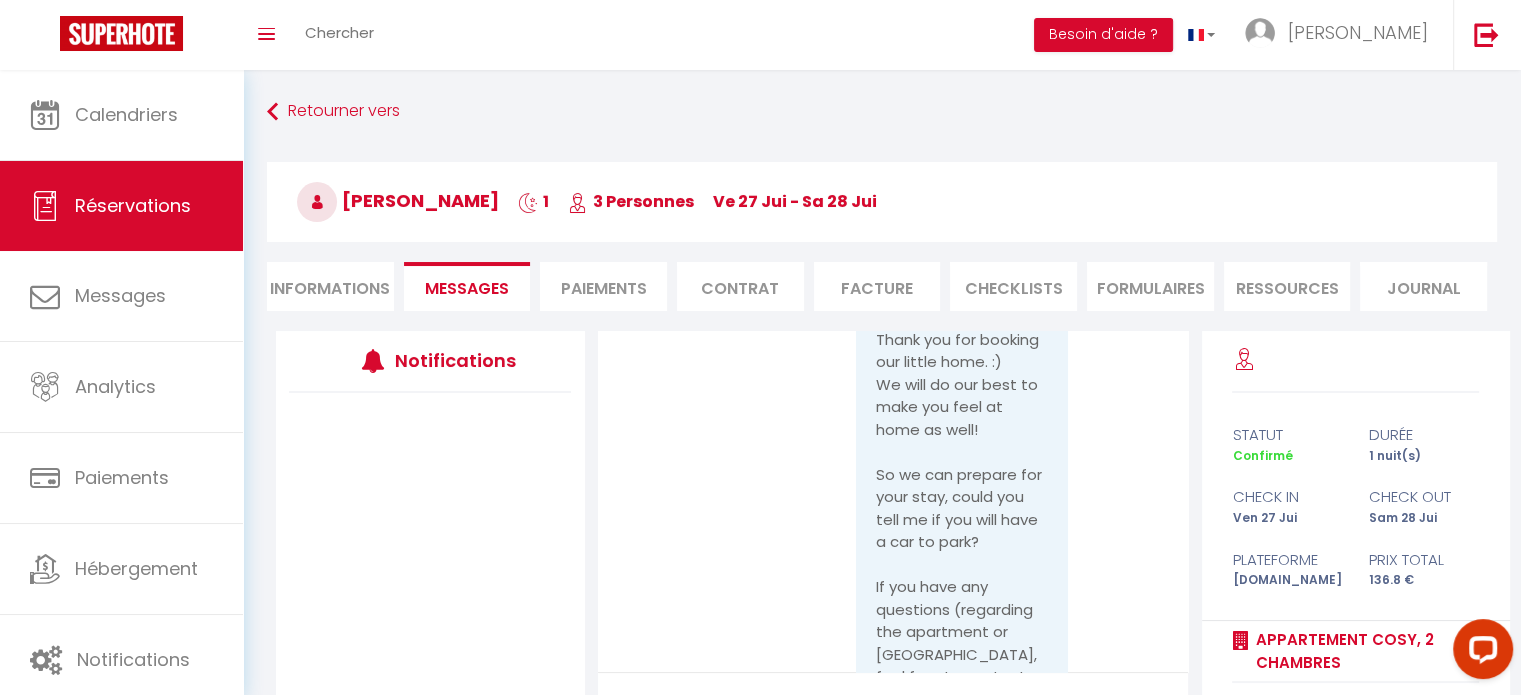 scroll, scrollTop: 1332, scrollLeft: 0, axis: vertical 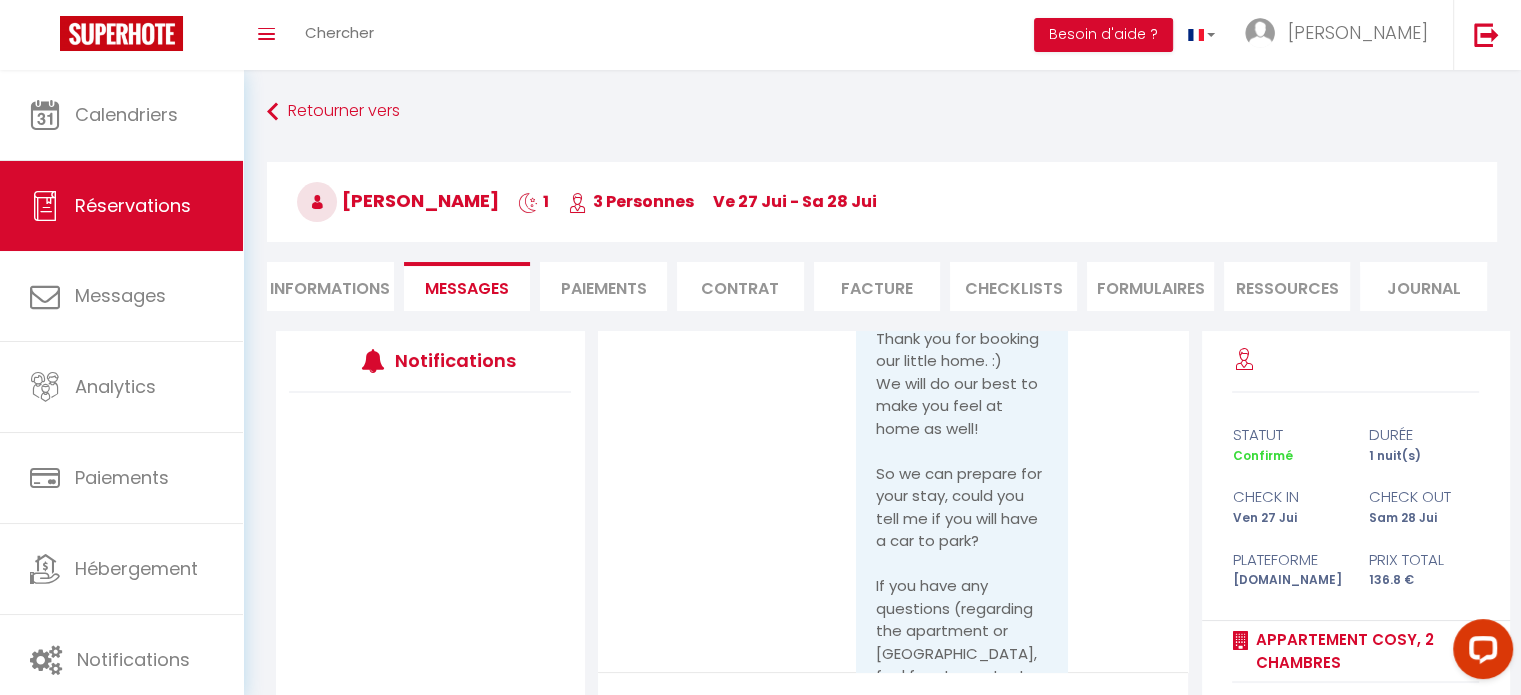 click on "Hi [PERSON_NAME] and [PERSON_NAME],
Thank you for booking our little home. :)
We will do our best to make you feel at home as well!
So we can prepare for your stay, could you tell me if you will have a car to park?
If you have any questions (regarding the apartment or [GEOGRAPHIC_DATA], feel free to contact me. :)
Have a good weekend,
[PERSON_NAME]" at bounding box center [962, 530] 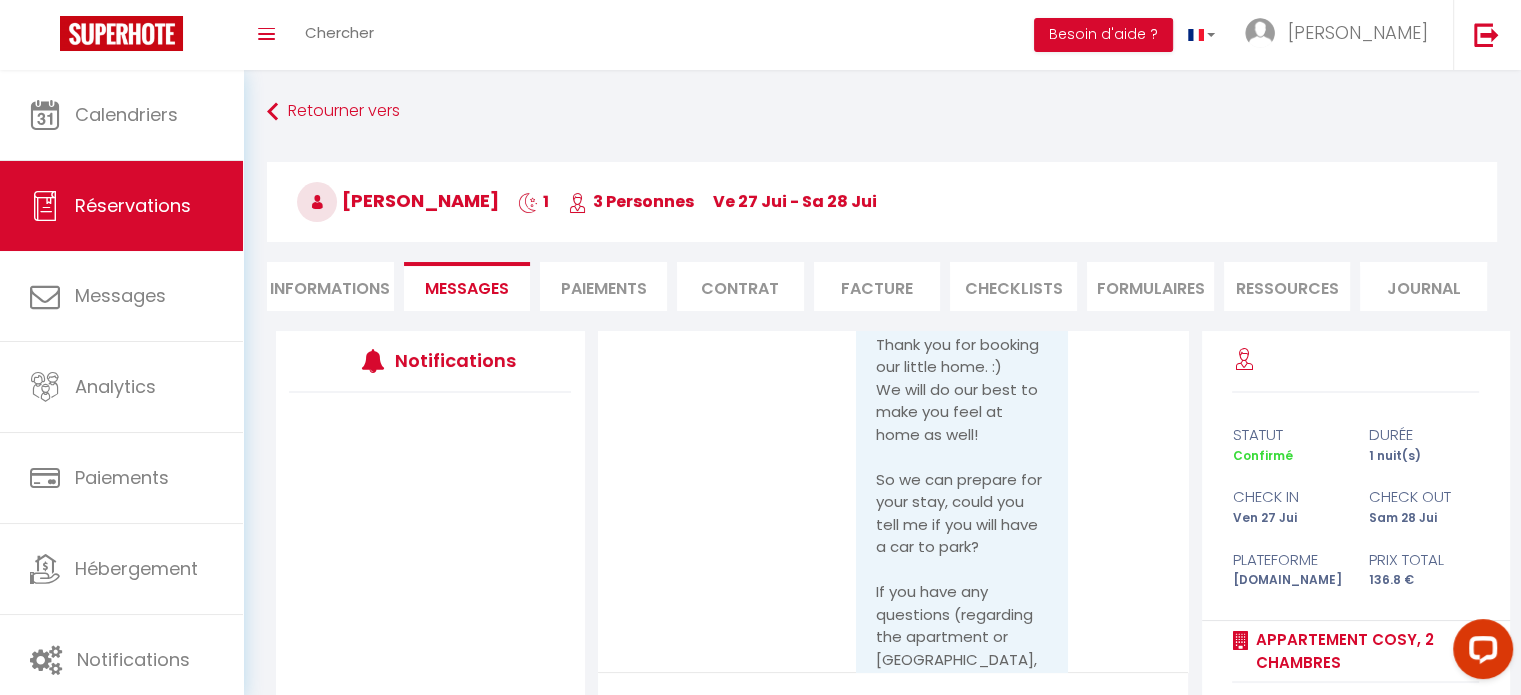 scroll, scrollTop: 1324, scrollLeft: 0, axis: vertical 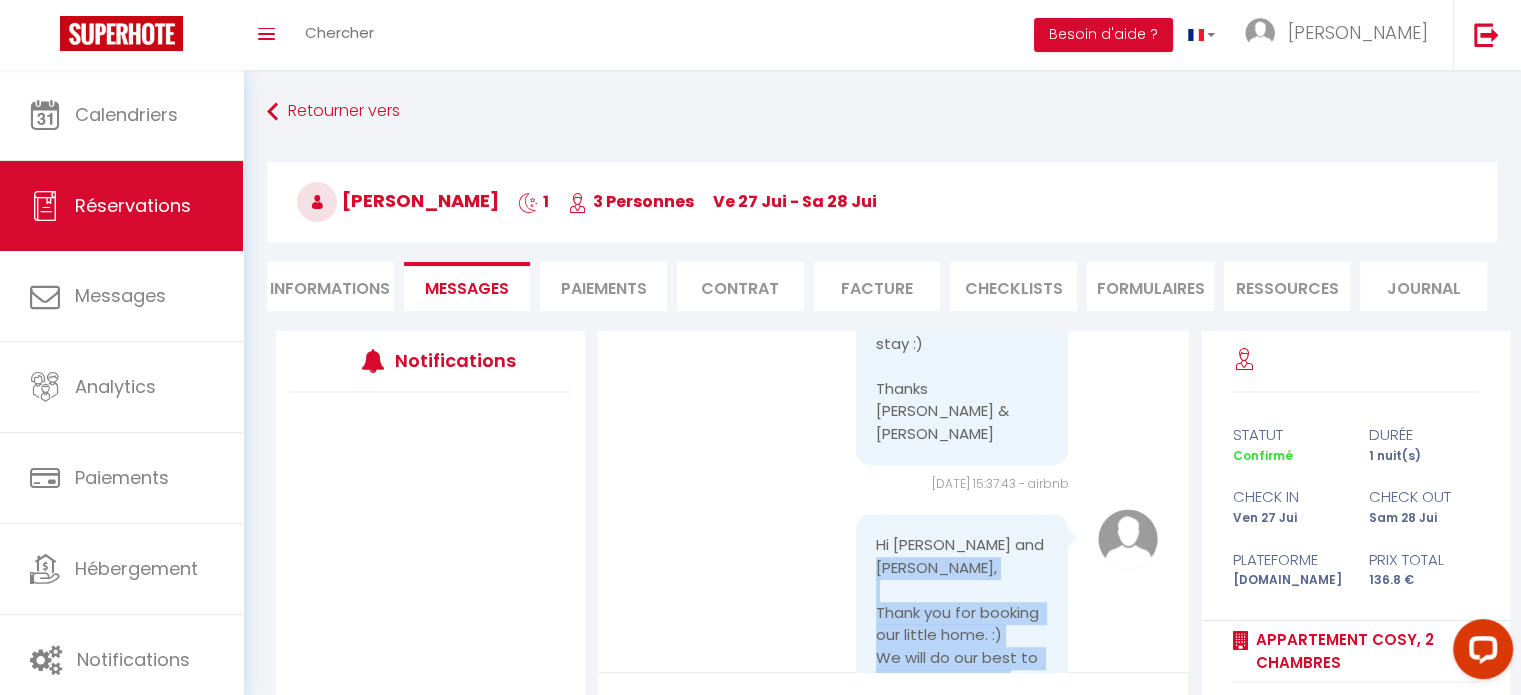 drag, startPoint x: 968, startPoint y: 596, endPoint x: 848, endPoint y: 427, distance: 207.27036 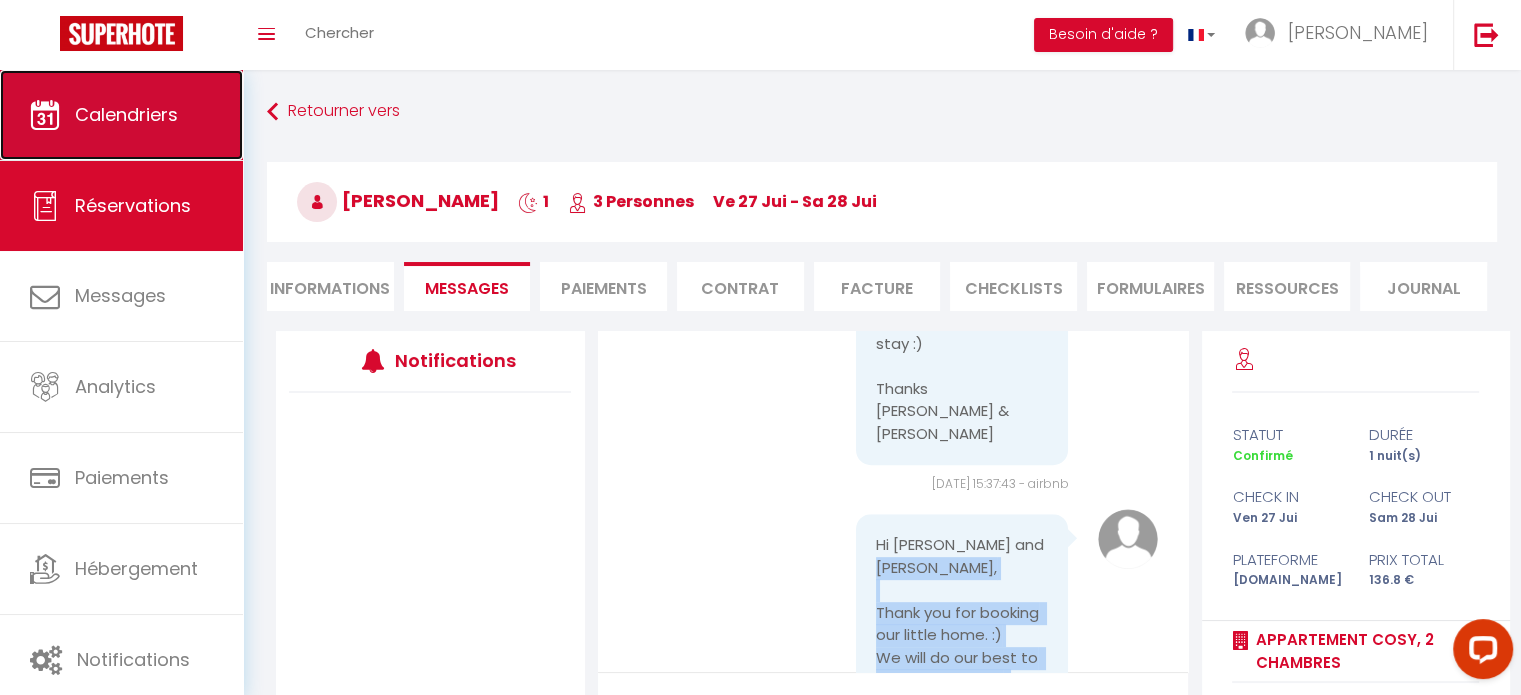 click on "Calendriers" at bounding box center [121, 115] 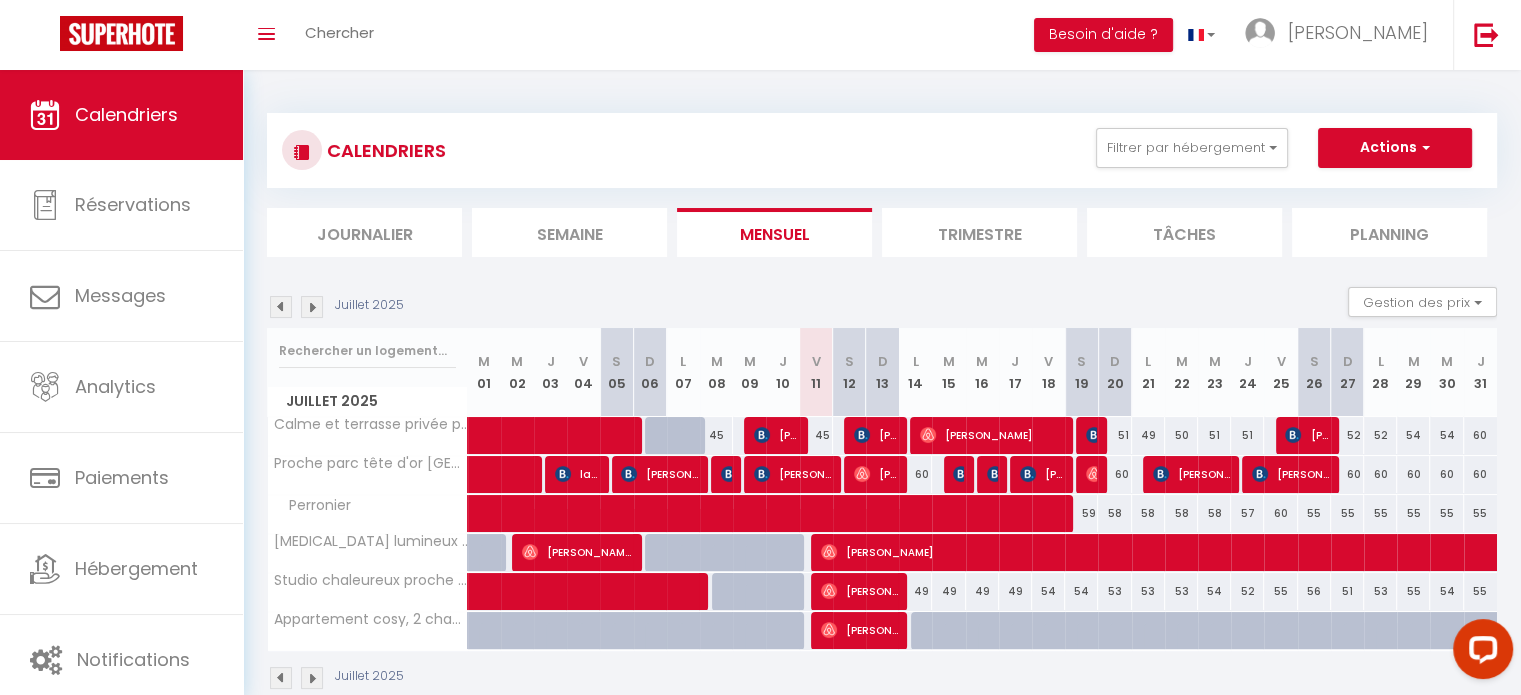 click at bounding box center (312, 678) 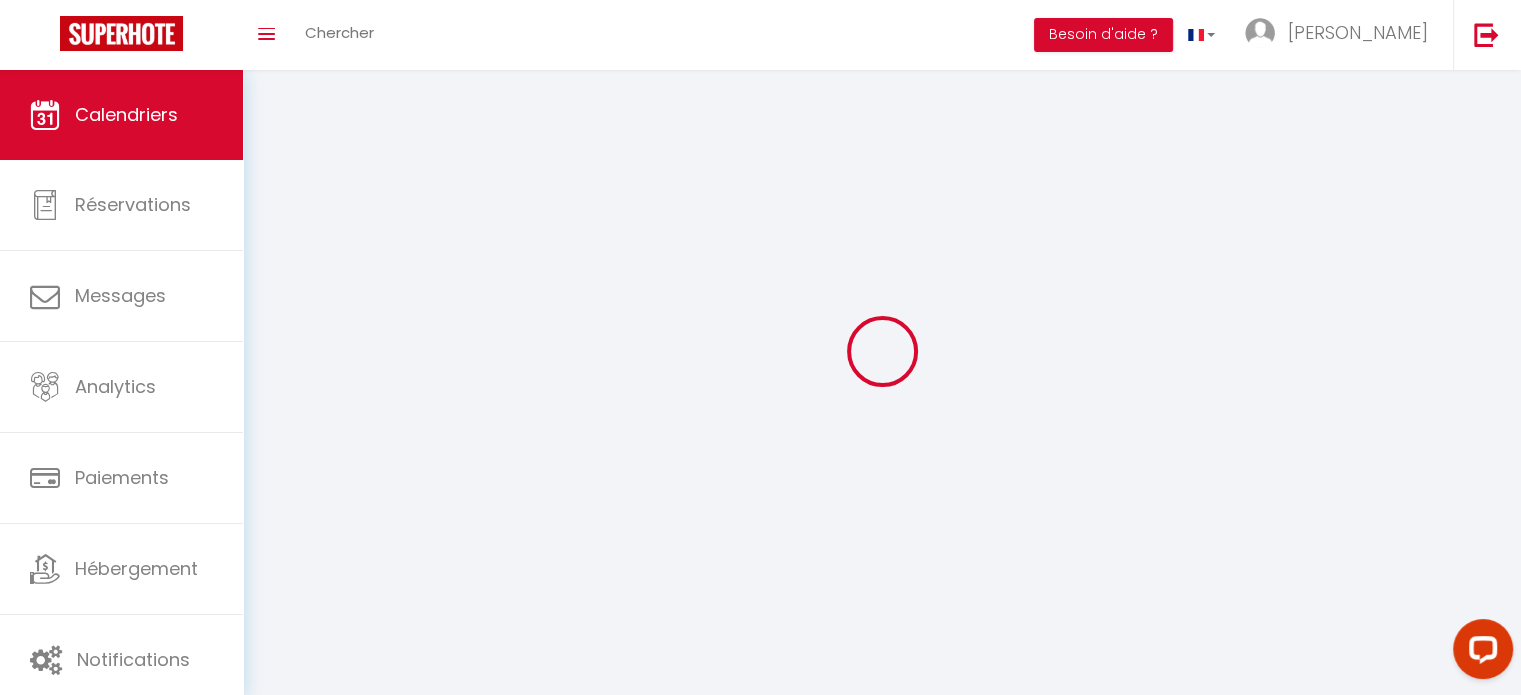 select 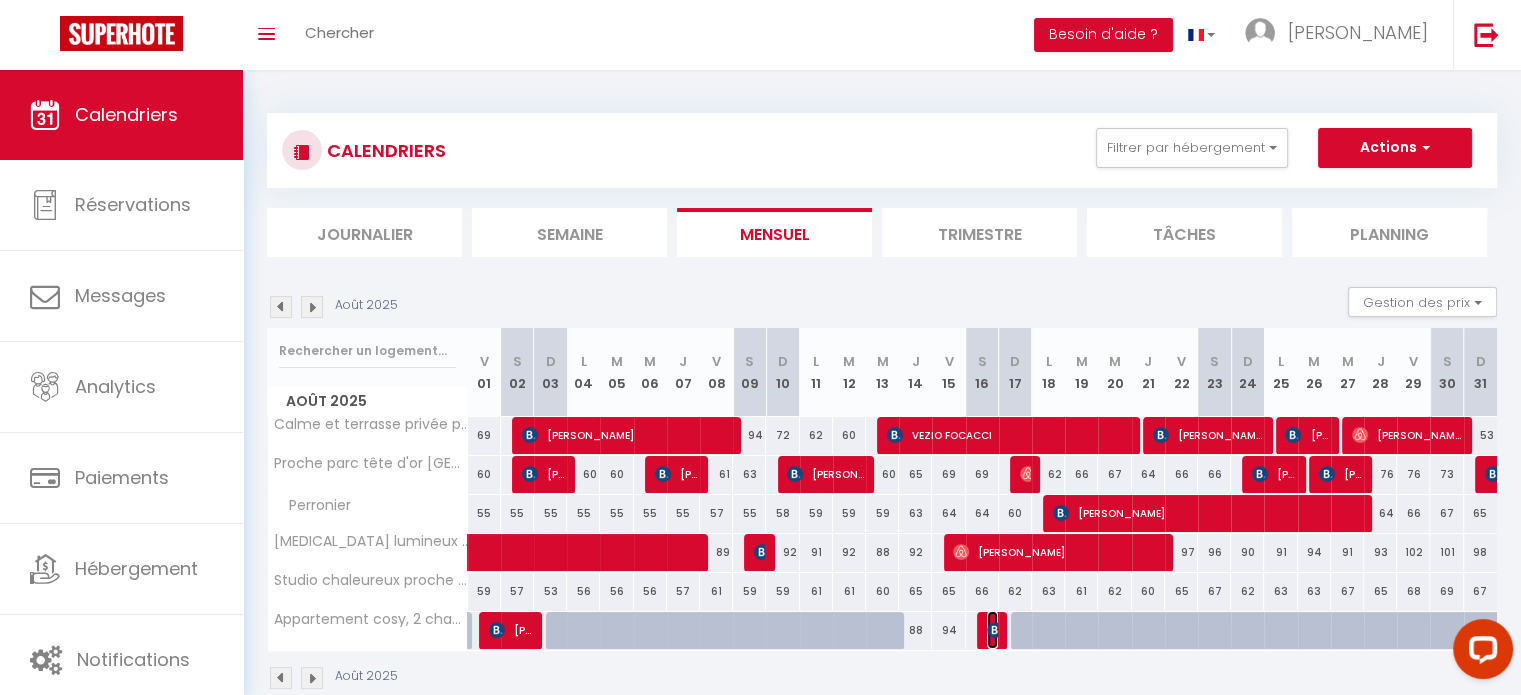 click on "[PERSON_NAME]" at bounding box center [992, 630] 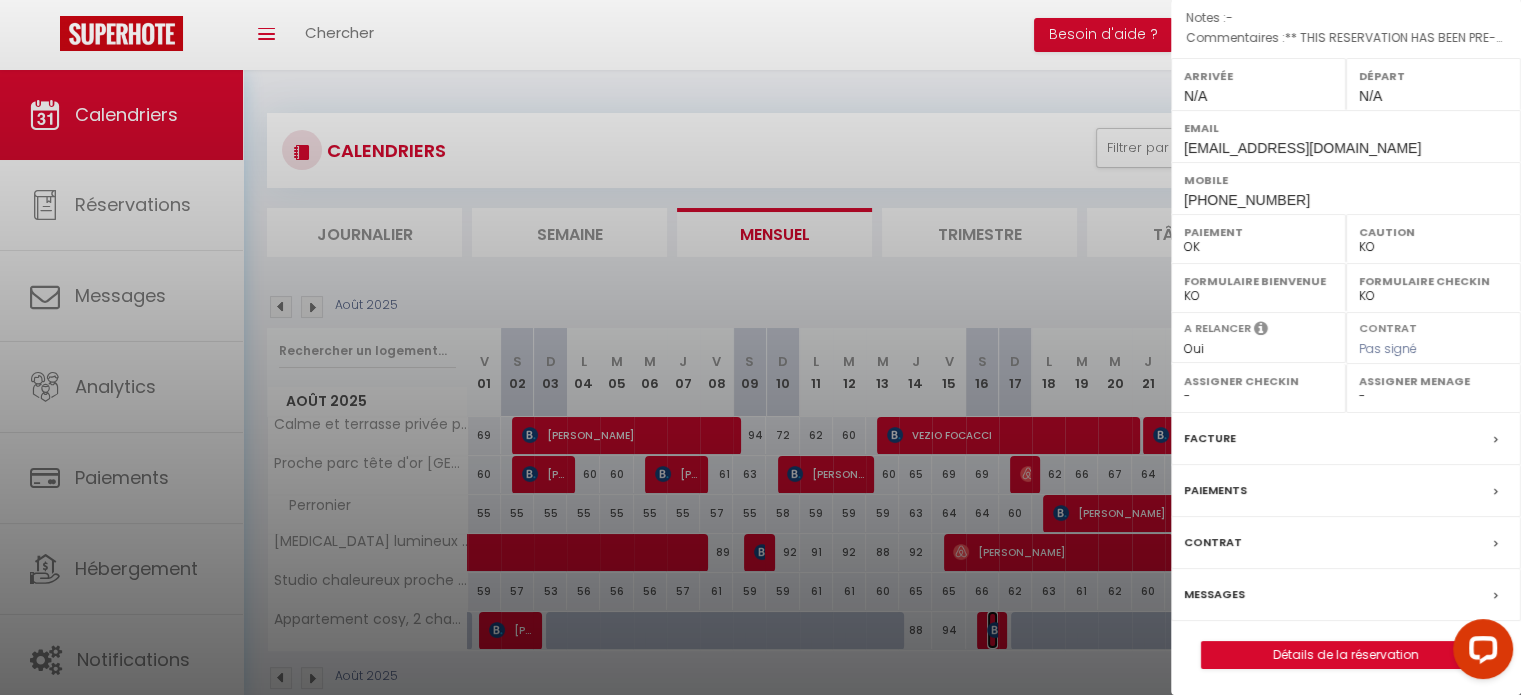 scroll, scrollTop: 232, scrollLeft: 0, axis: vertical 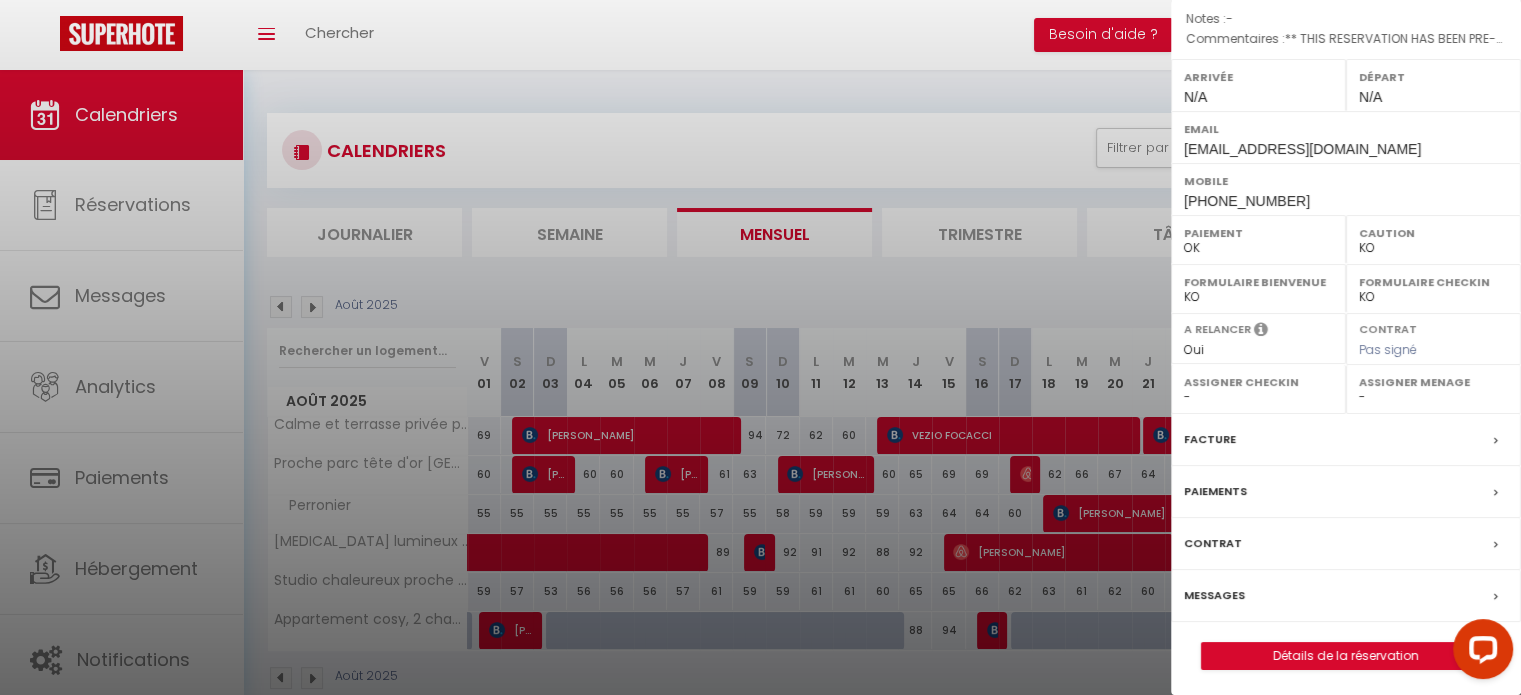 click on "Messages" at bounding box center [1346, 596] 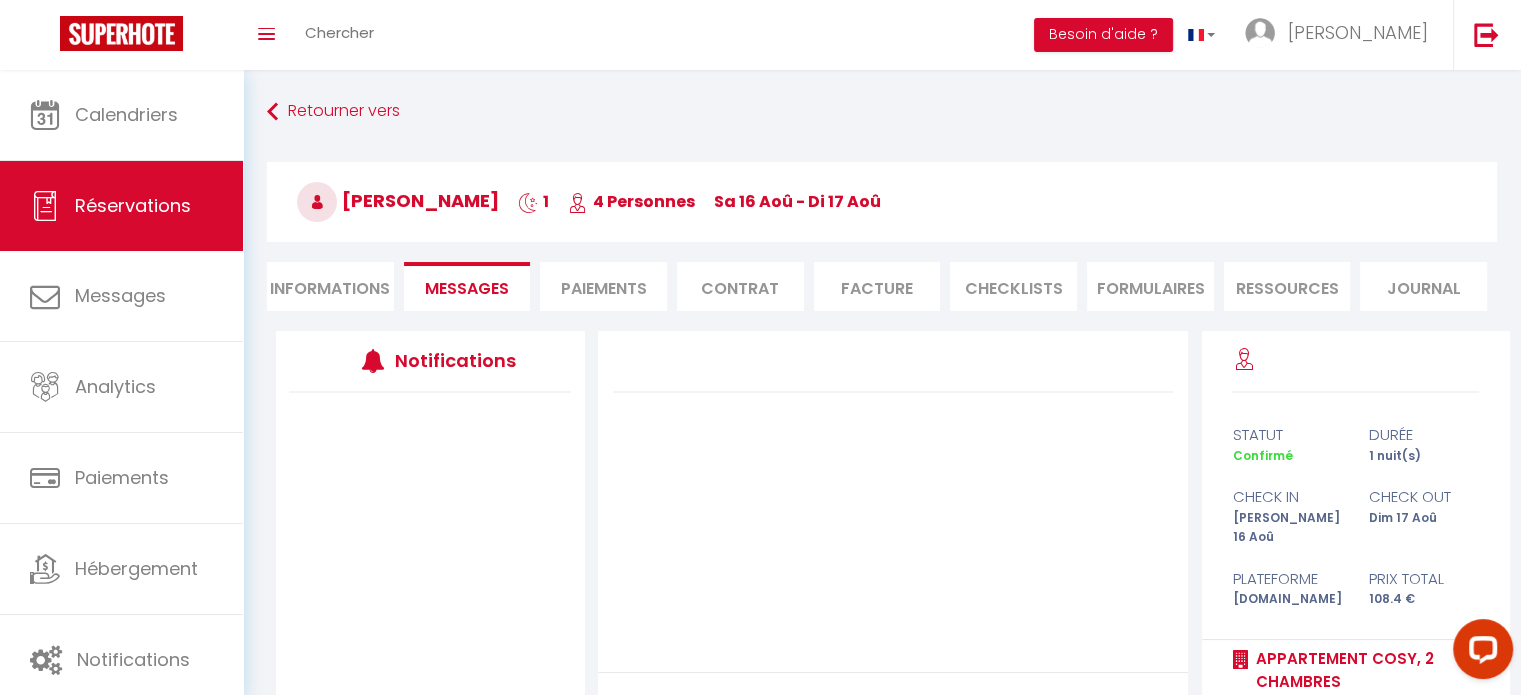 scroll, scrollTop: 219, scrollLeft: 0, axis: vertical 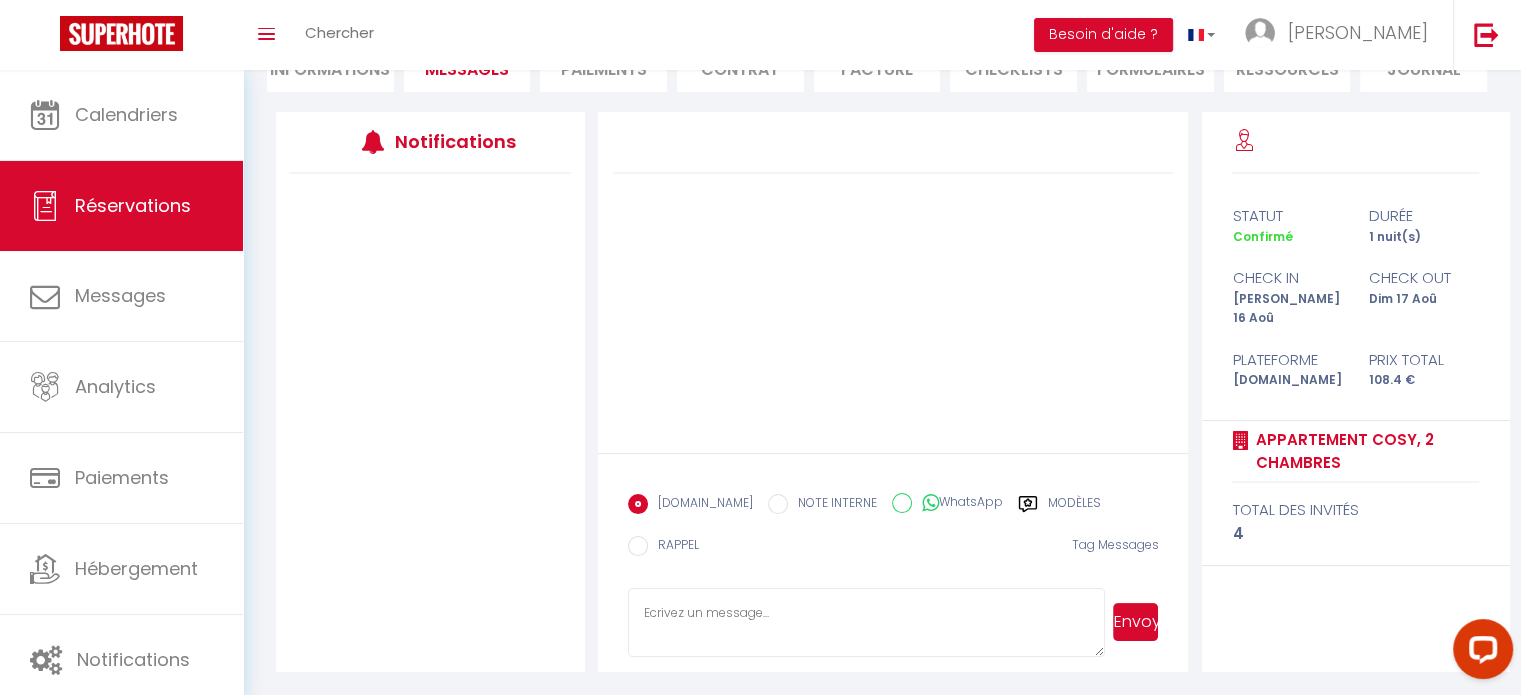 click at bounding box center (867, 623) 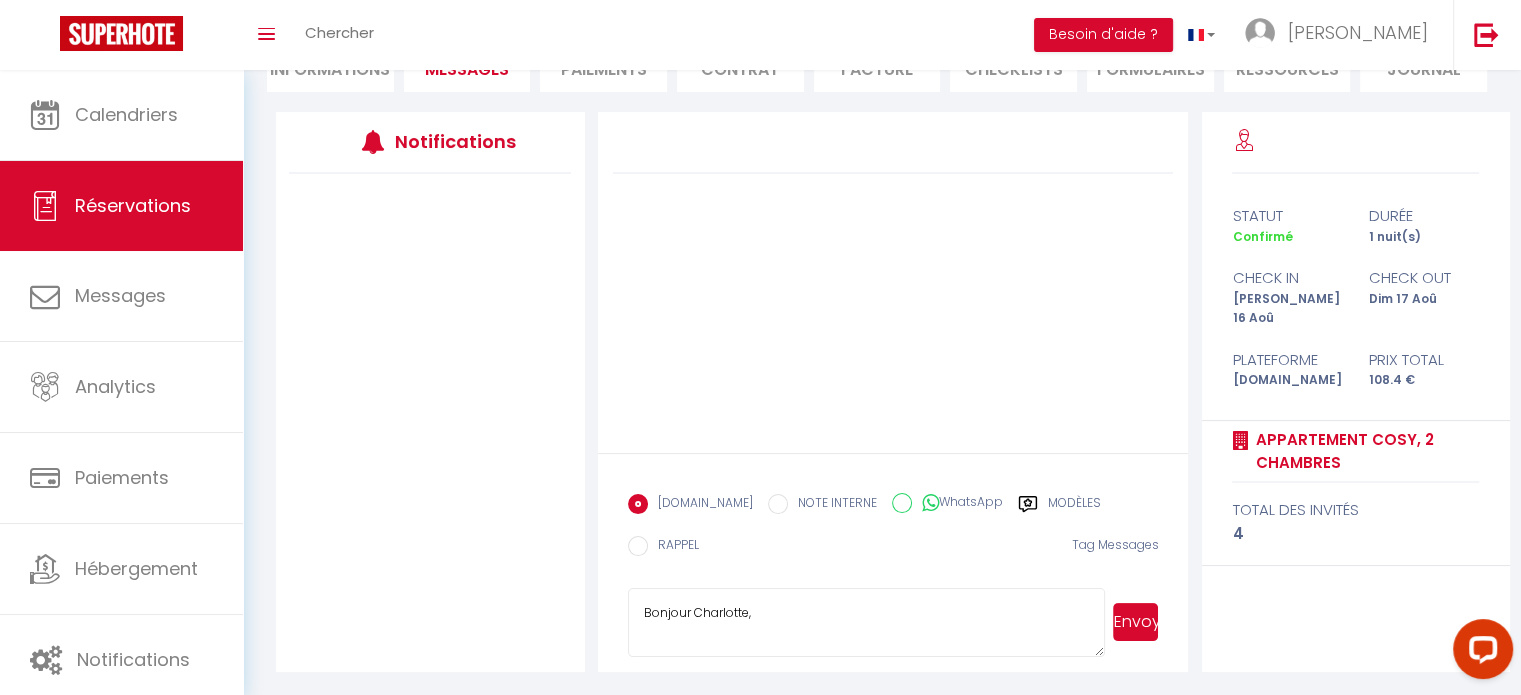 paste on "Merci d’avoir réservé notre petit cocon 😊
Nous ferons de notre mieux pour que vous vous sentiez comme chez vous !
Afin de bien préparer votre séjour, pourriez-vous me dire si vous venez avec une voiture à garer ?
Si vous avez la moindre question concernant l’appartement ou [GEOGRAPHIC_DATA], n’hésitez surtout pas à me contacter 😊
Très bon week-end et à bientôt !" 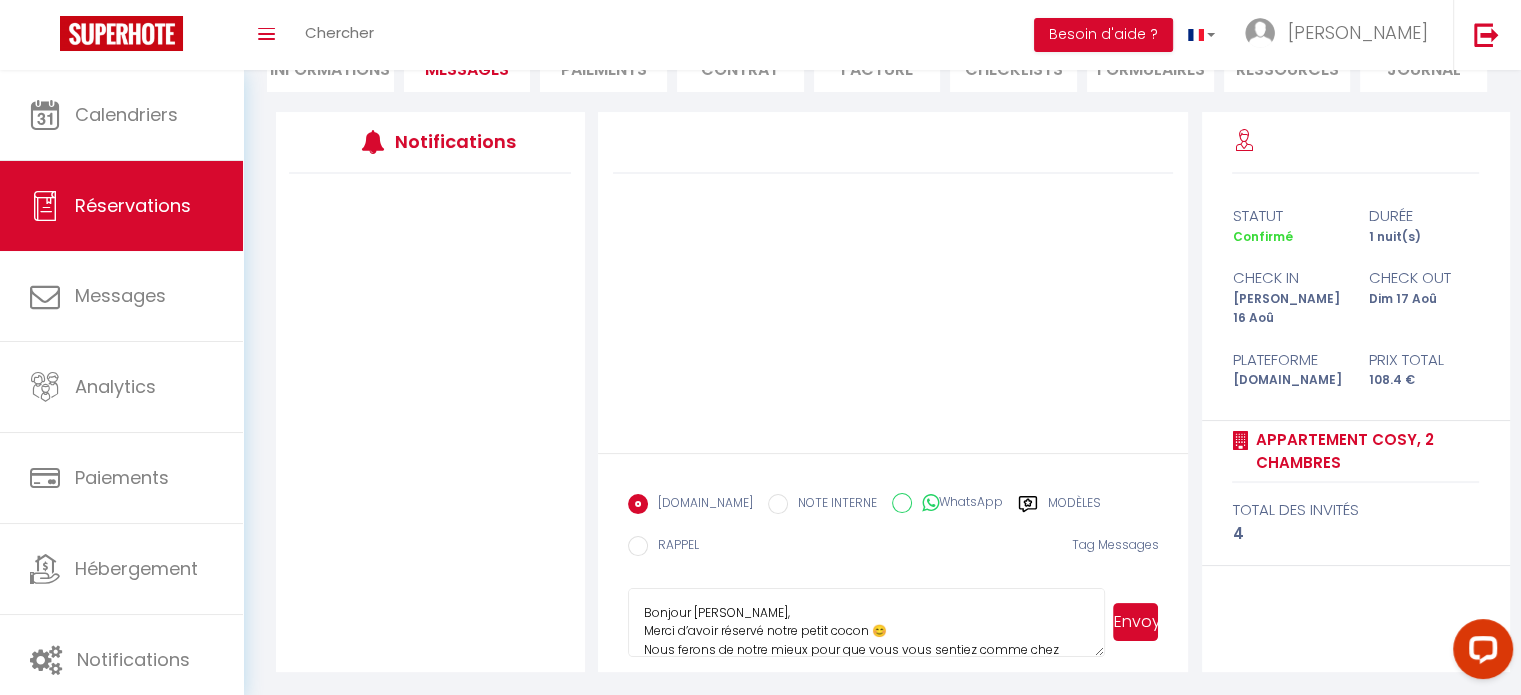 scroll, scrollTop: 191, scrollLeft: 0, axis: vertical 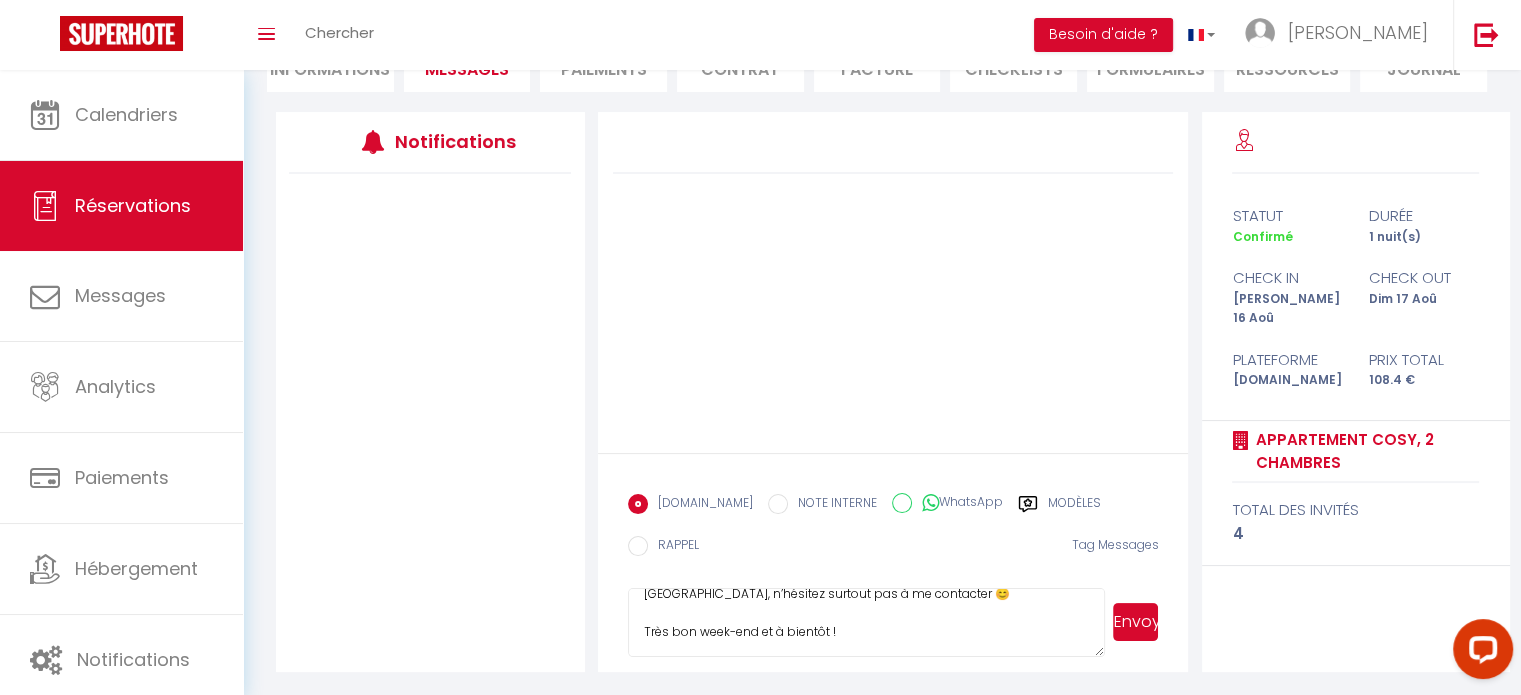 type on "Bonjour [PERSON_NAME],
Merci d’avoir réservé notre petit cocon 😊
Nous ferons de notre mieux pour que vous vous sentiez comme chez vous !
Afin de bien préparer votre séjour, pourriez-vous me dire si vous venez avec une voiture à garer ?
Si vous avez la moindre question concernant l’appartement ou [GEOGRAPHIC_DATA], n’hésitez surtout pas à me contacter 😊
Très bon week-end et à bientôt !" 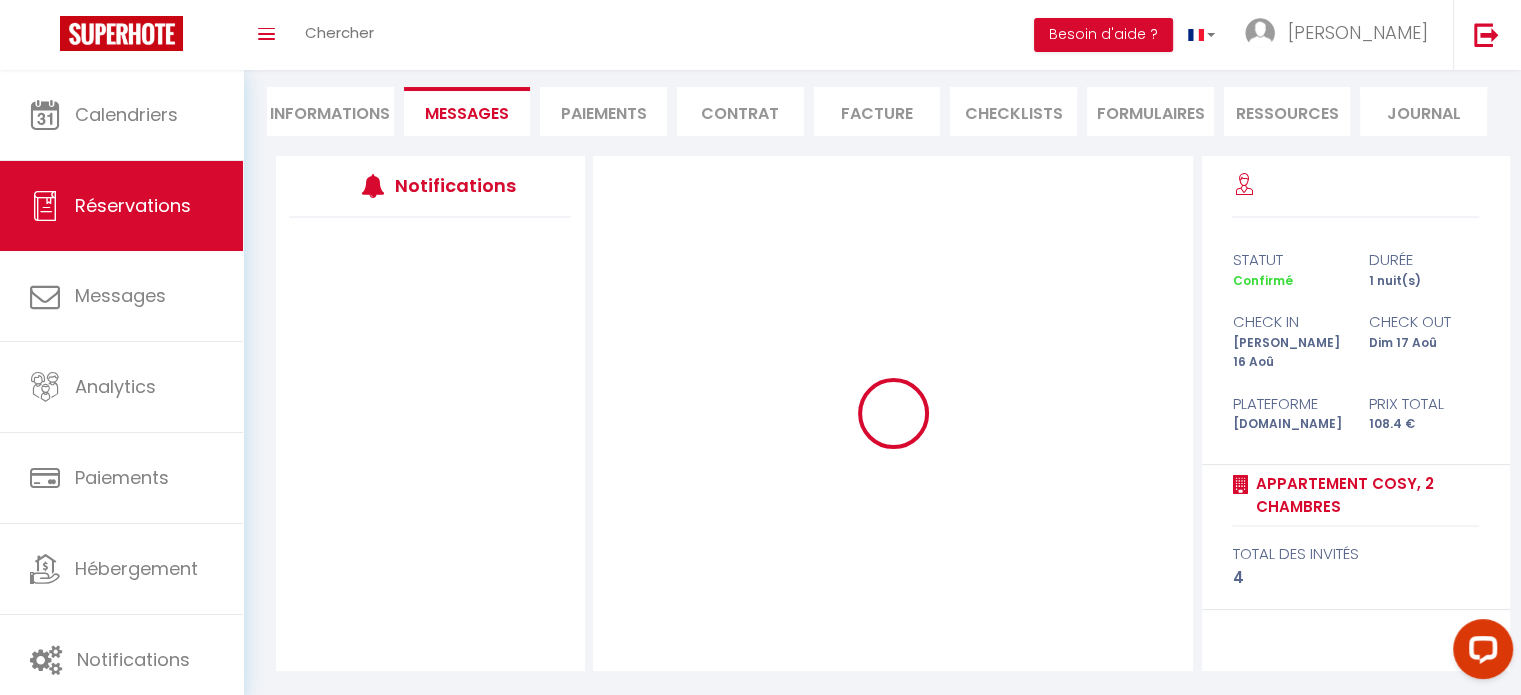 scroll, scrollTop: 175, scrollLeft: 0, axis: vertical 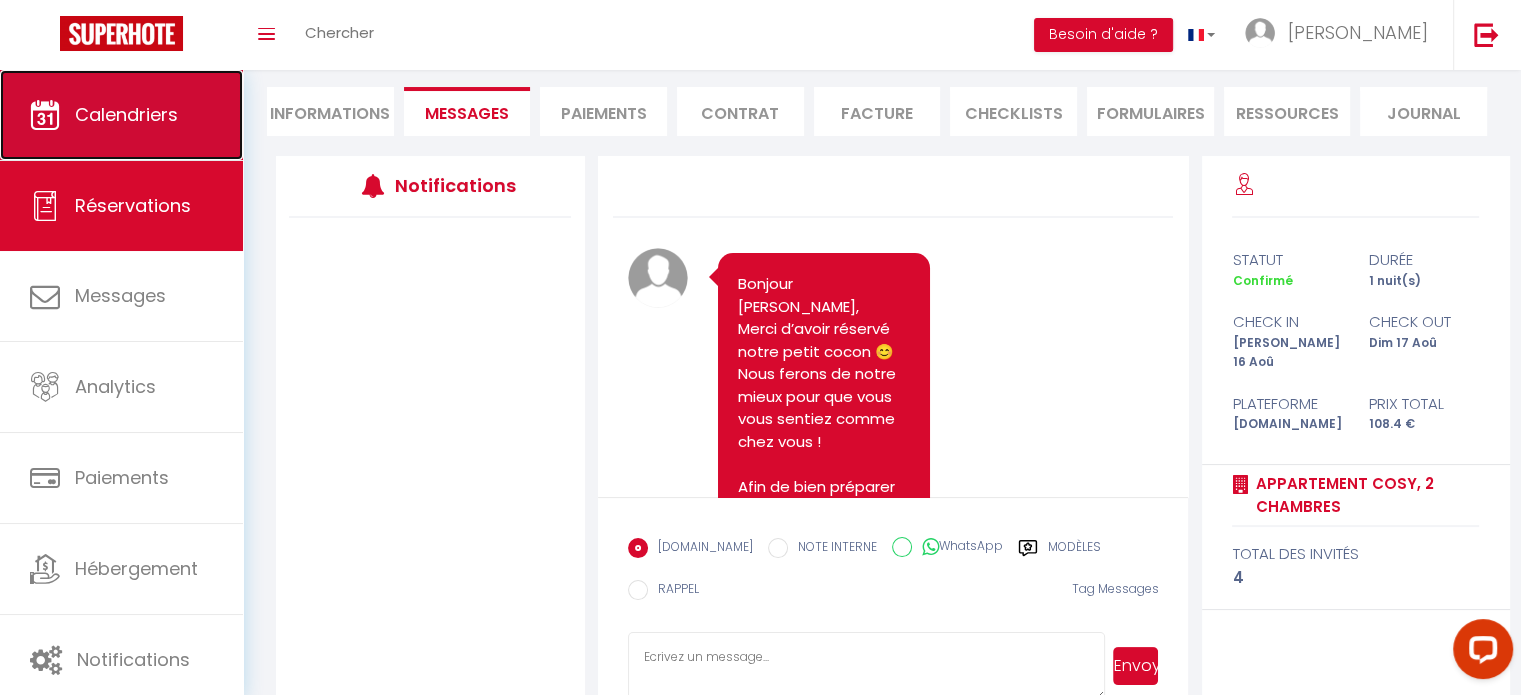 click on "Calendriers" at bounding box center (121, 115) 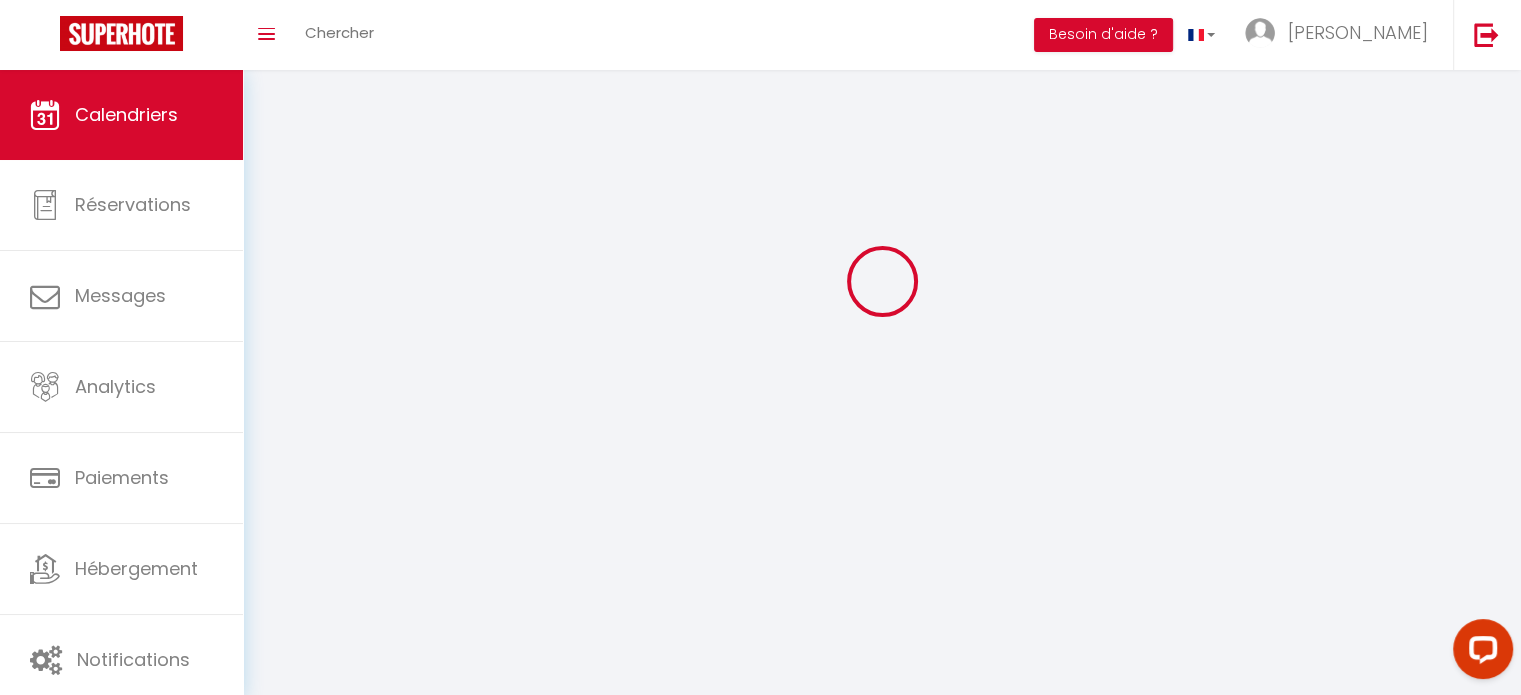 scroll, scrollTop: 0, scrollLeft: 0, axis: both 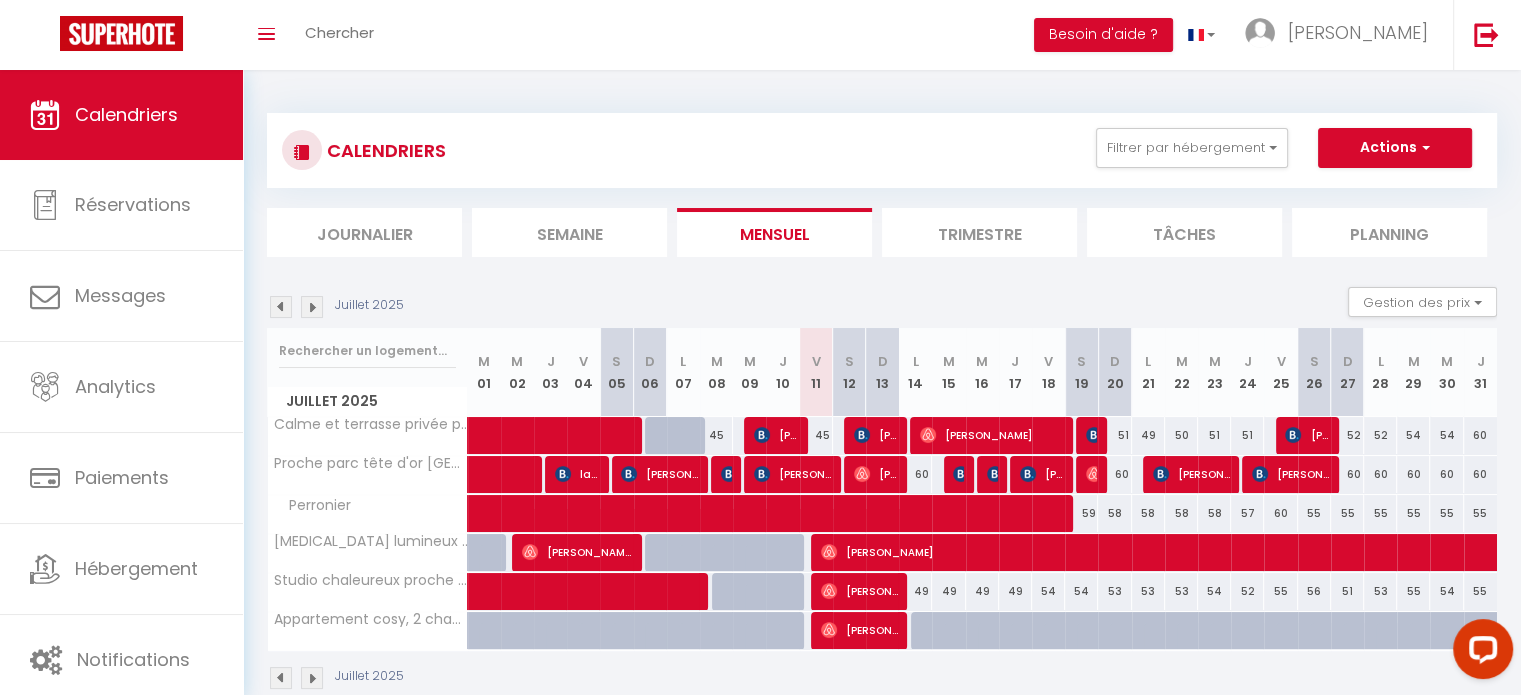 click at bounding box center (312, 678) 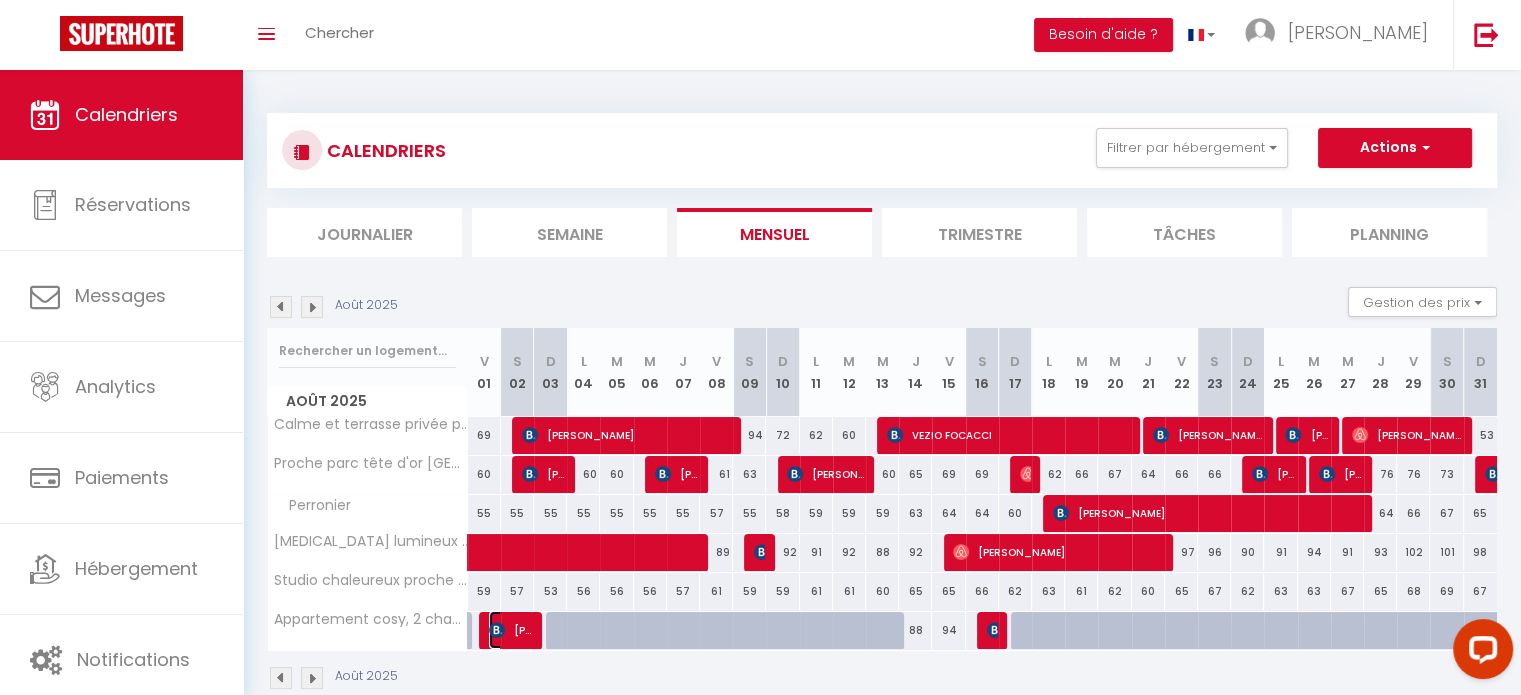 click on "[PERSON_NAME]" at bounding box center (511, 630) 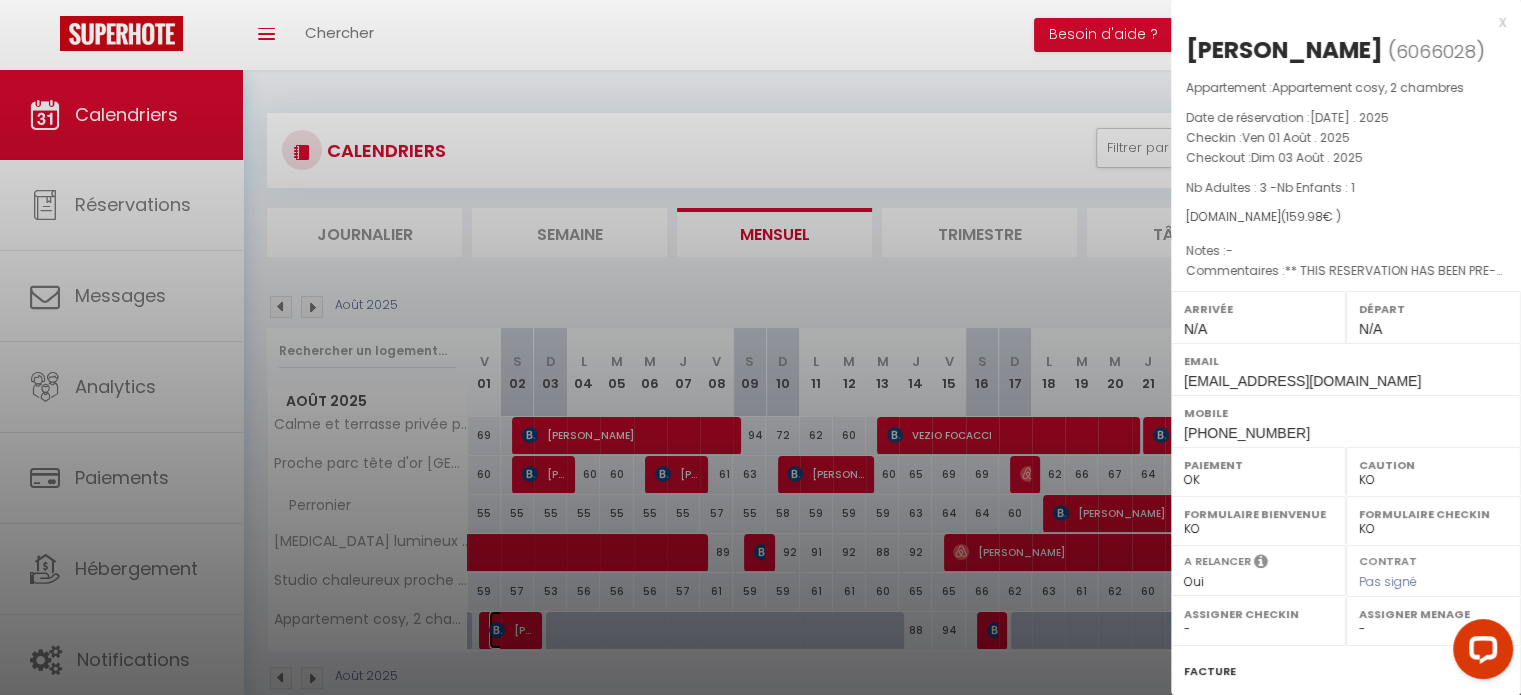 scroll, scrollTop: 265, scrollLeft: 0, axis: vertical 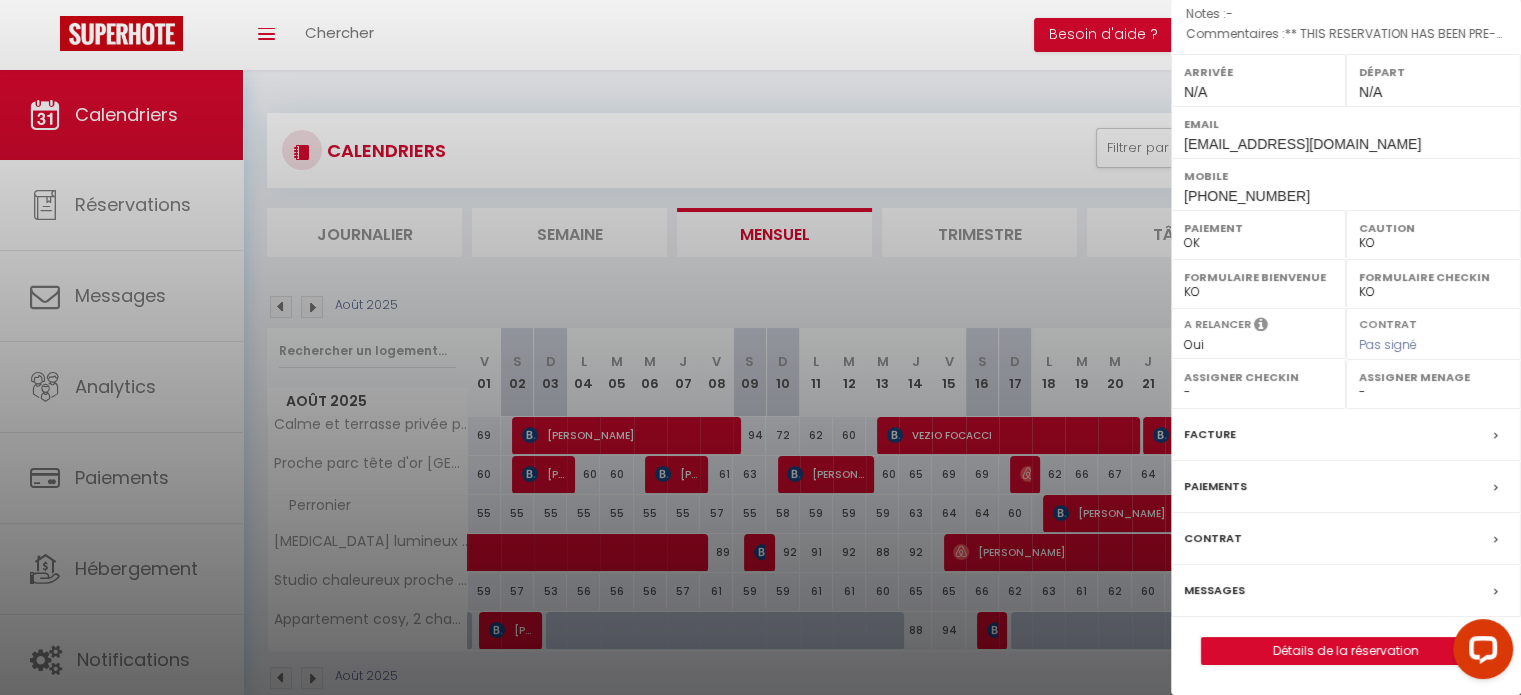click on "Messages" at bounding box center [1346, 591] 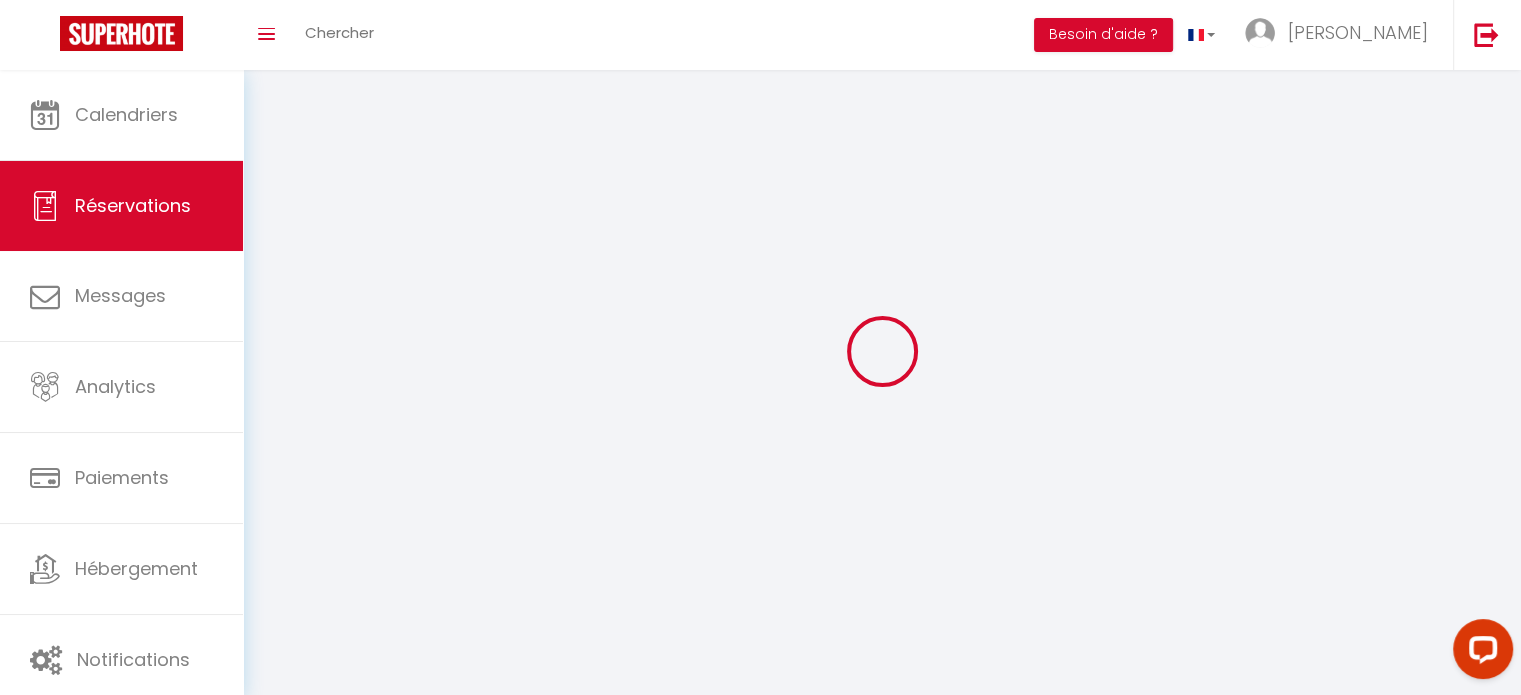 select 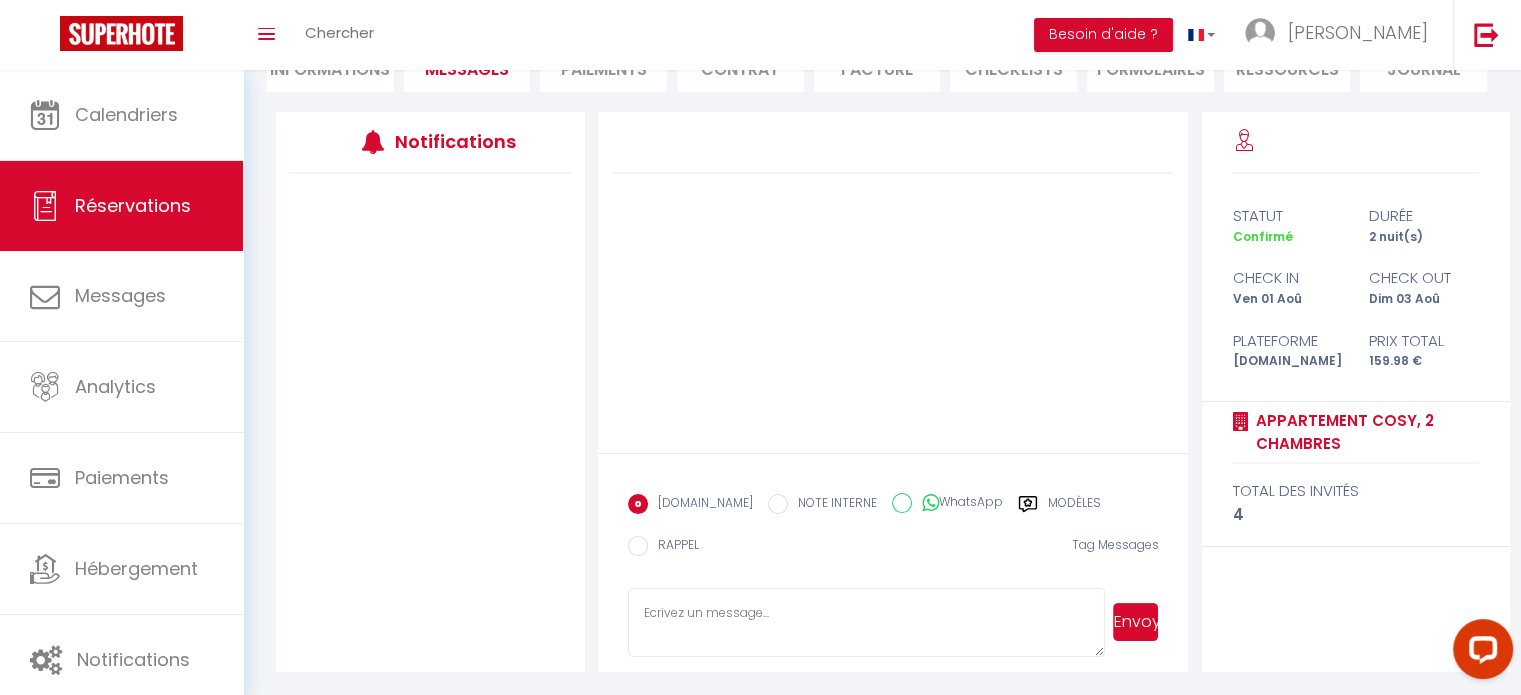 scroll, scrollTop: 0, scrollLeft: 0, axis: both 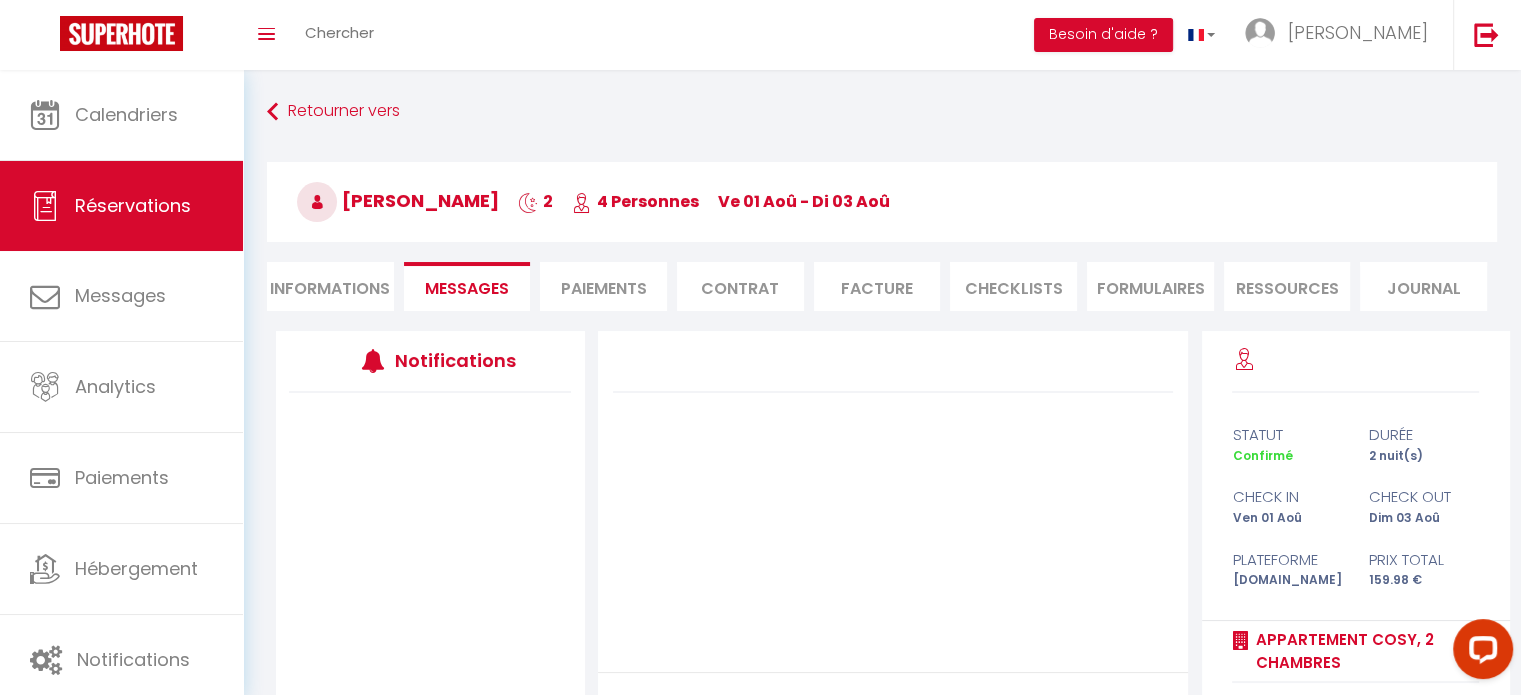 click on "Informations" at bounding box center [330, 286] 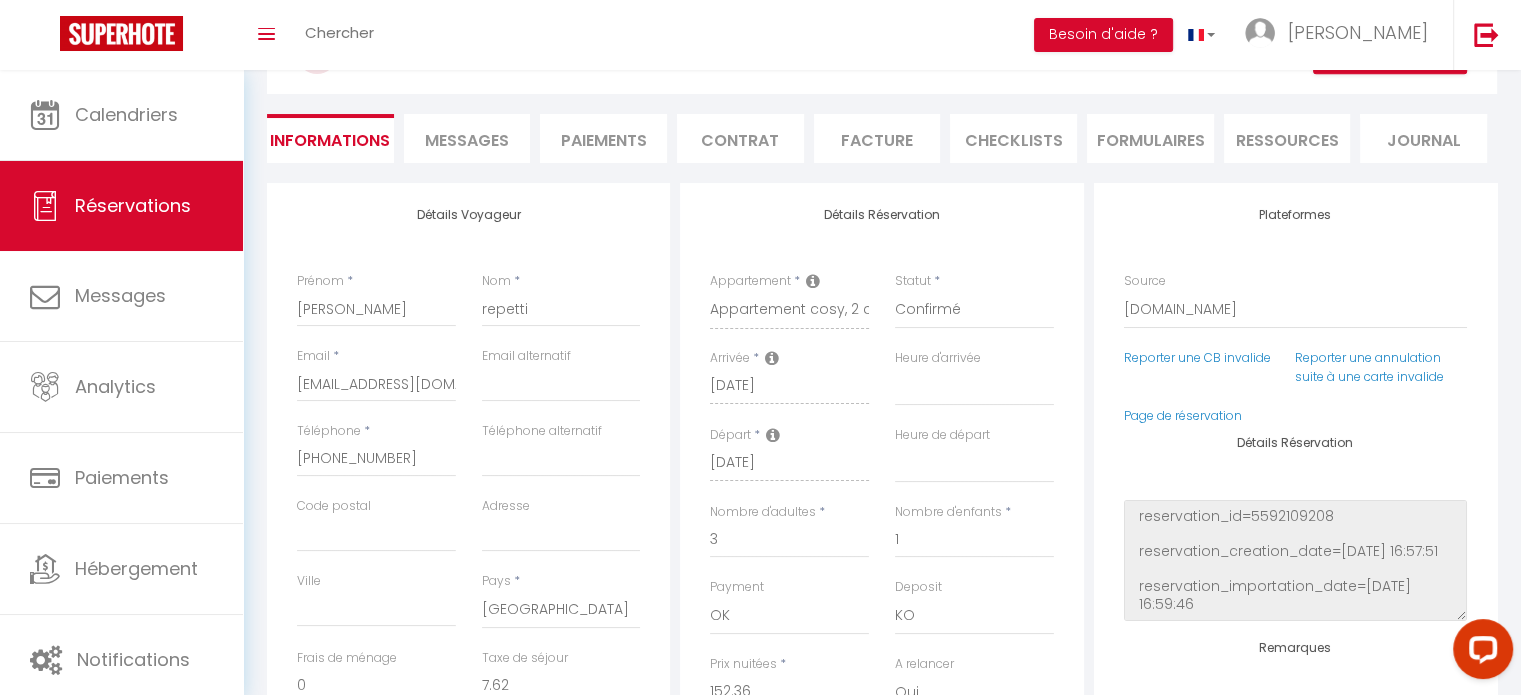 scroll, scrollTop: 0, scrollLeft: 0, axis: both 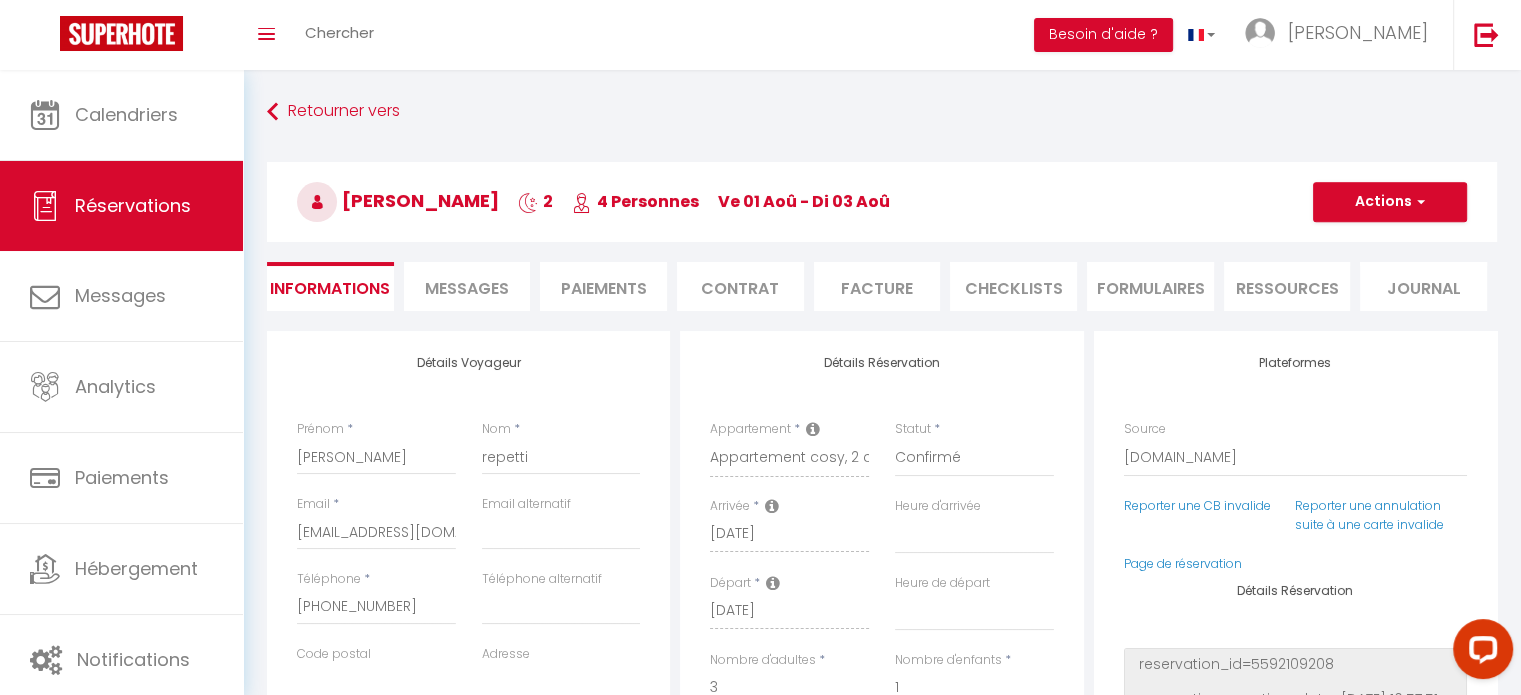 select 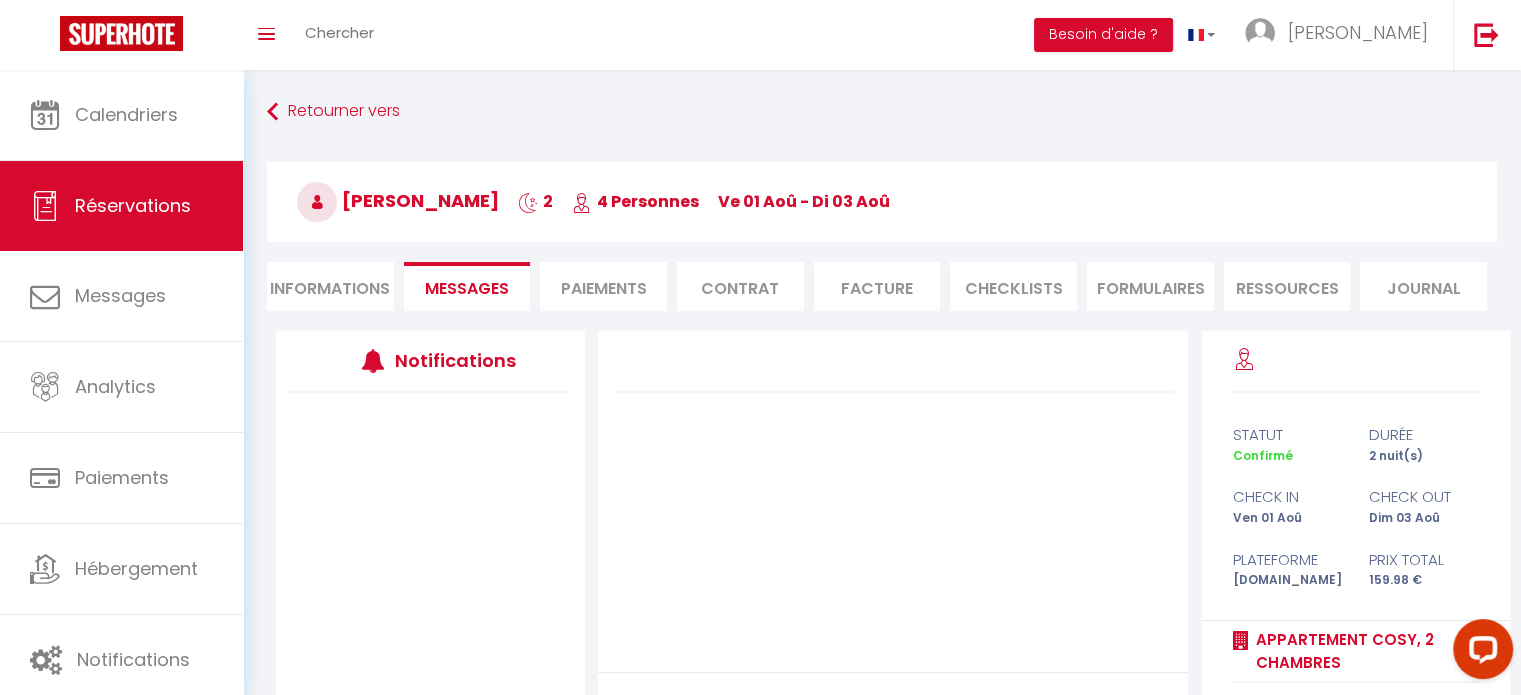 scroll, scrollTop: 219, scrollLeft: 0, axis: vertical 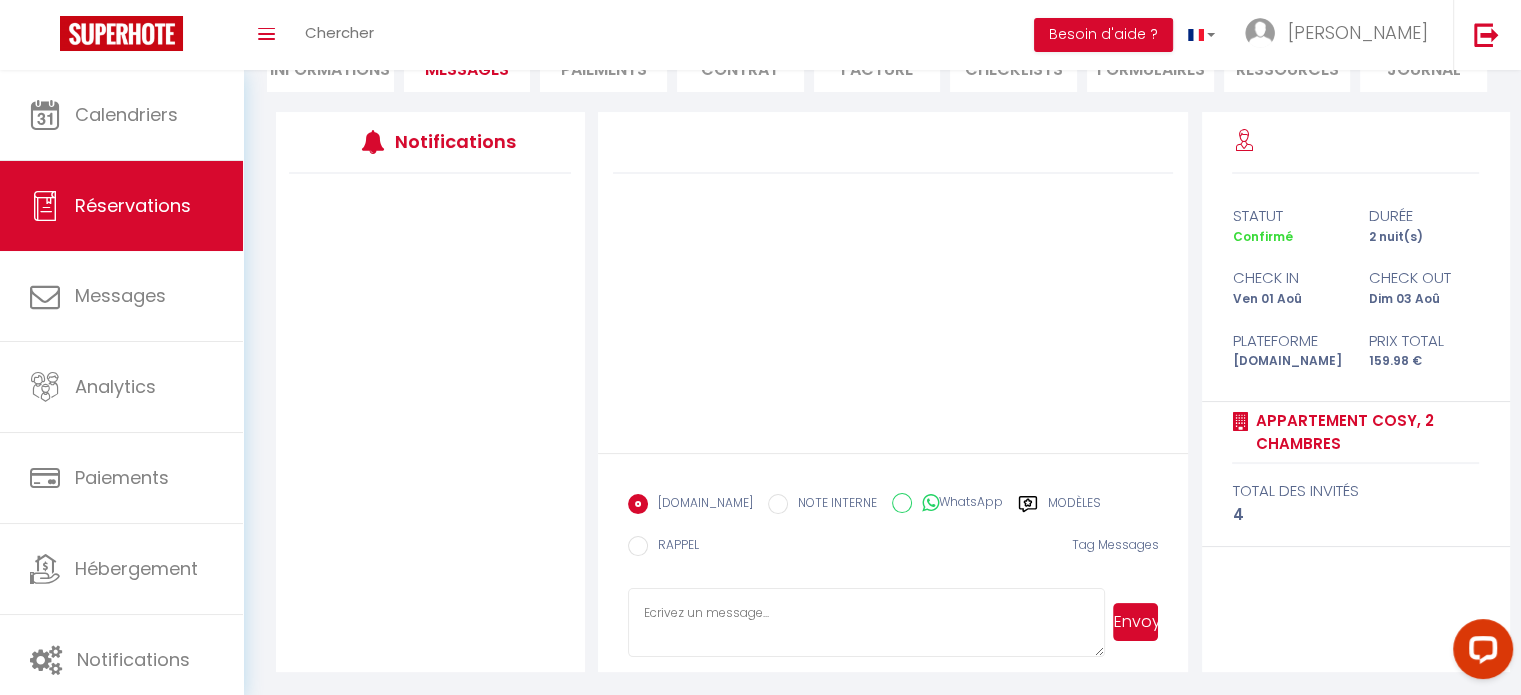 click at bounding box center (867, 623) 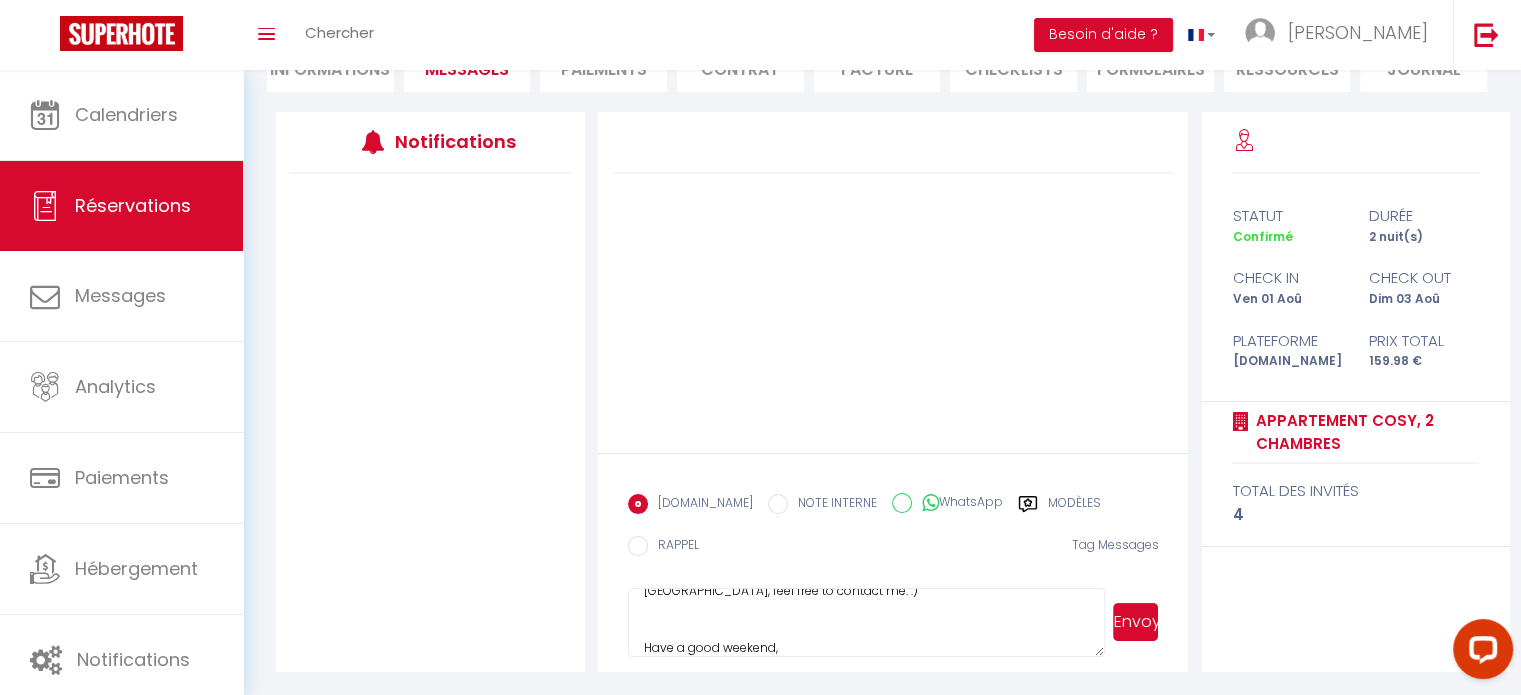 scroll, scrollTop: 0, scrollLeft: 0, axis: both 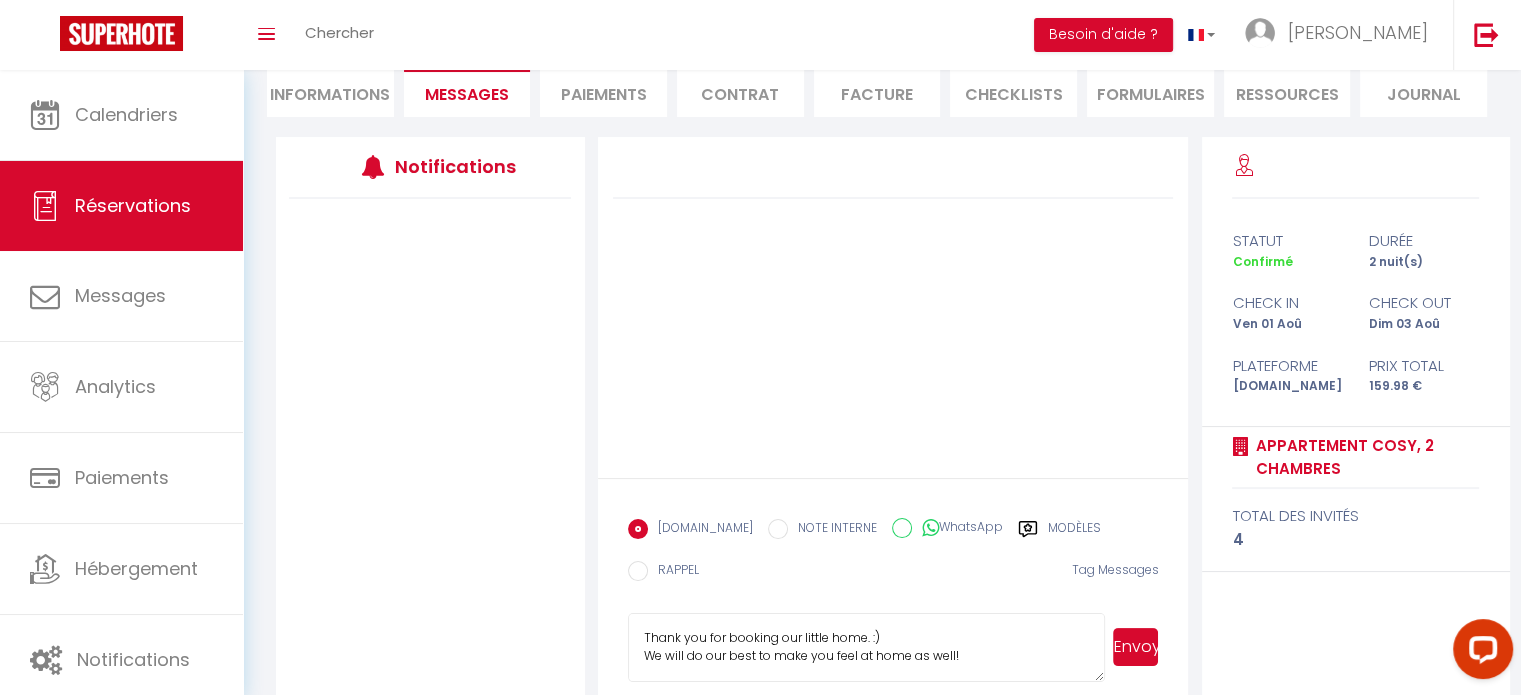 type on "Thank you for booking our little home. :)
We will do our best to make you feel at home as well!
So we can prepare for your stay, could you tell me if you will have a car to park?
If you have any questions (regarding the apartment or [GEOGRAPHIC_DATA], feel free to contact me. :)
Have a good weekend," 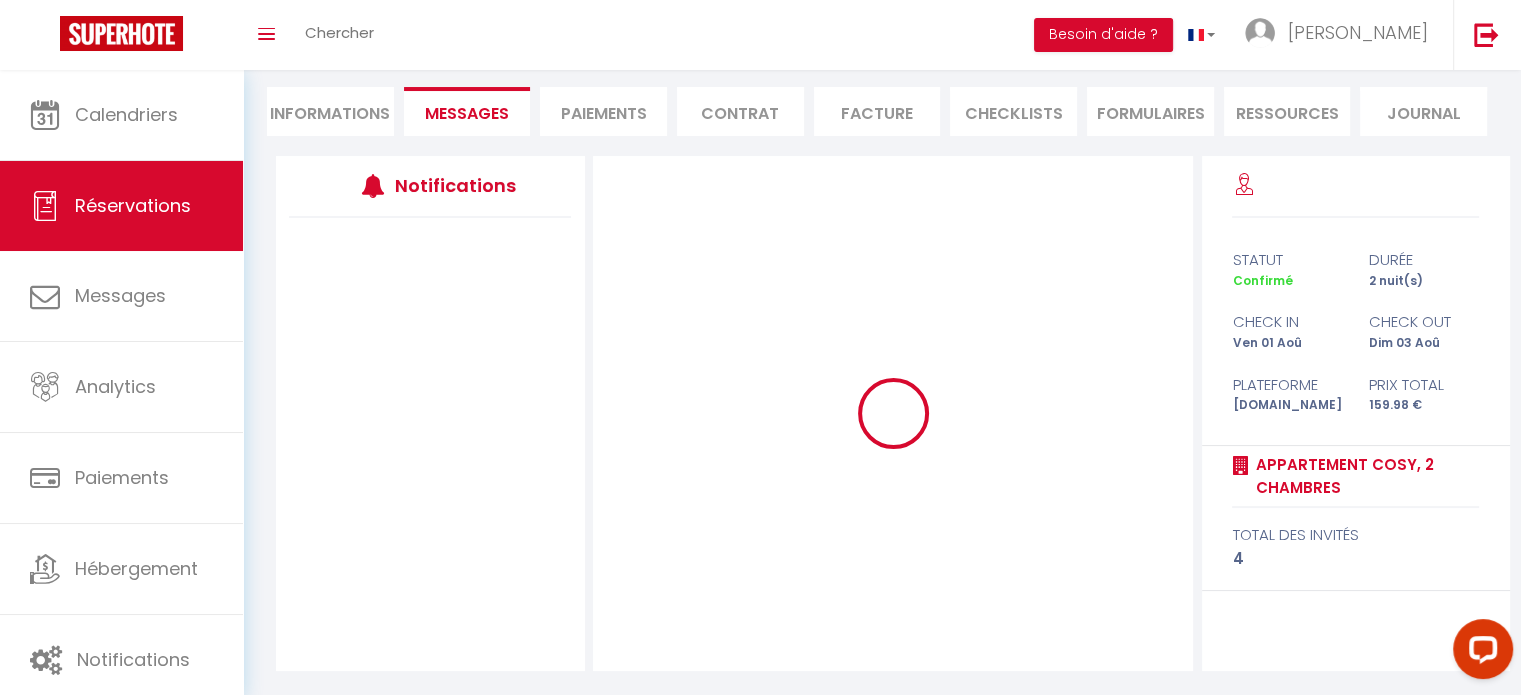 scroll, scrollTop: 175, scrollLeft: 0, axis: vertical 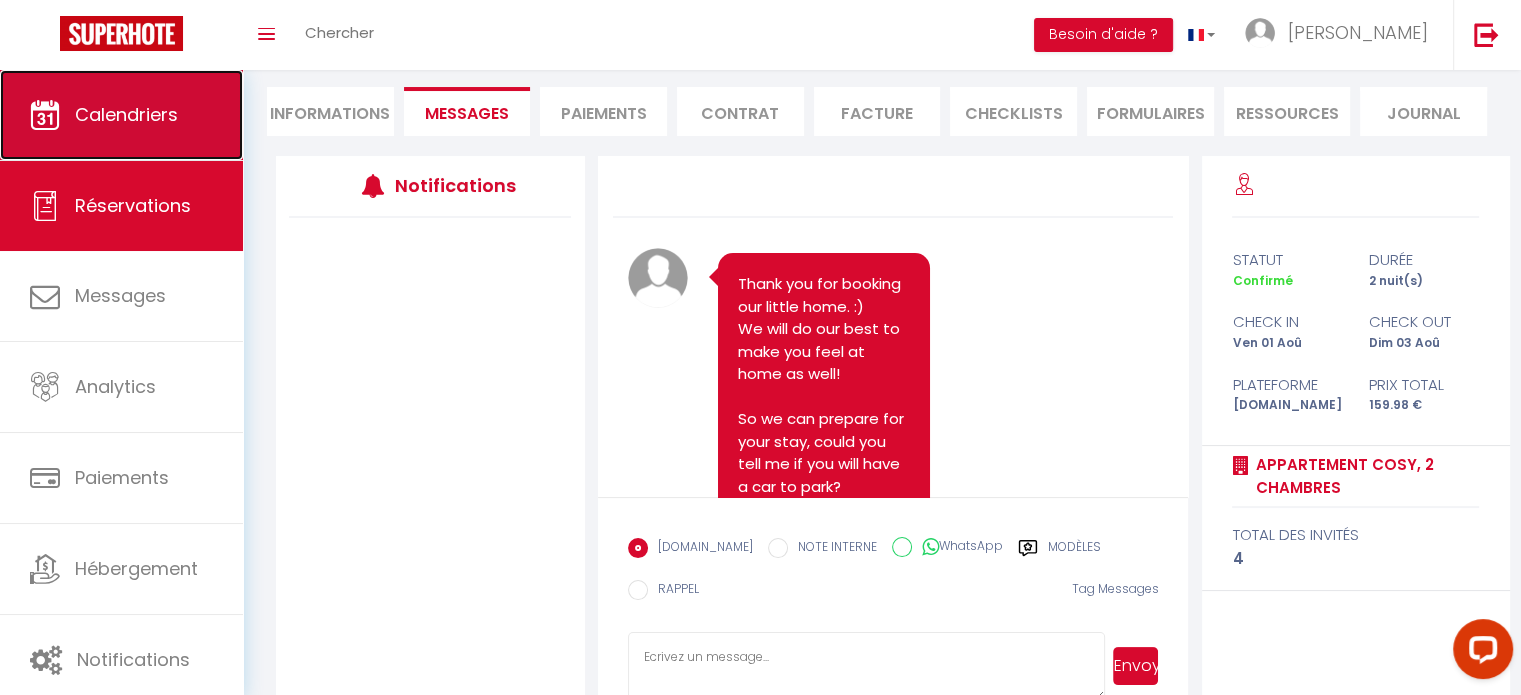 click on "Calendriers" at bounding box center [126, 114] 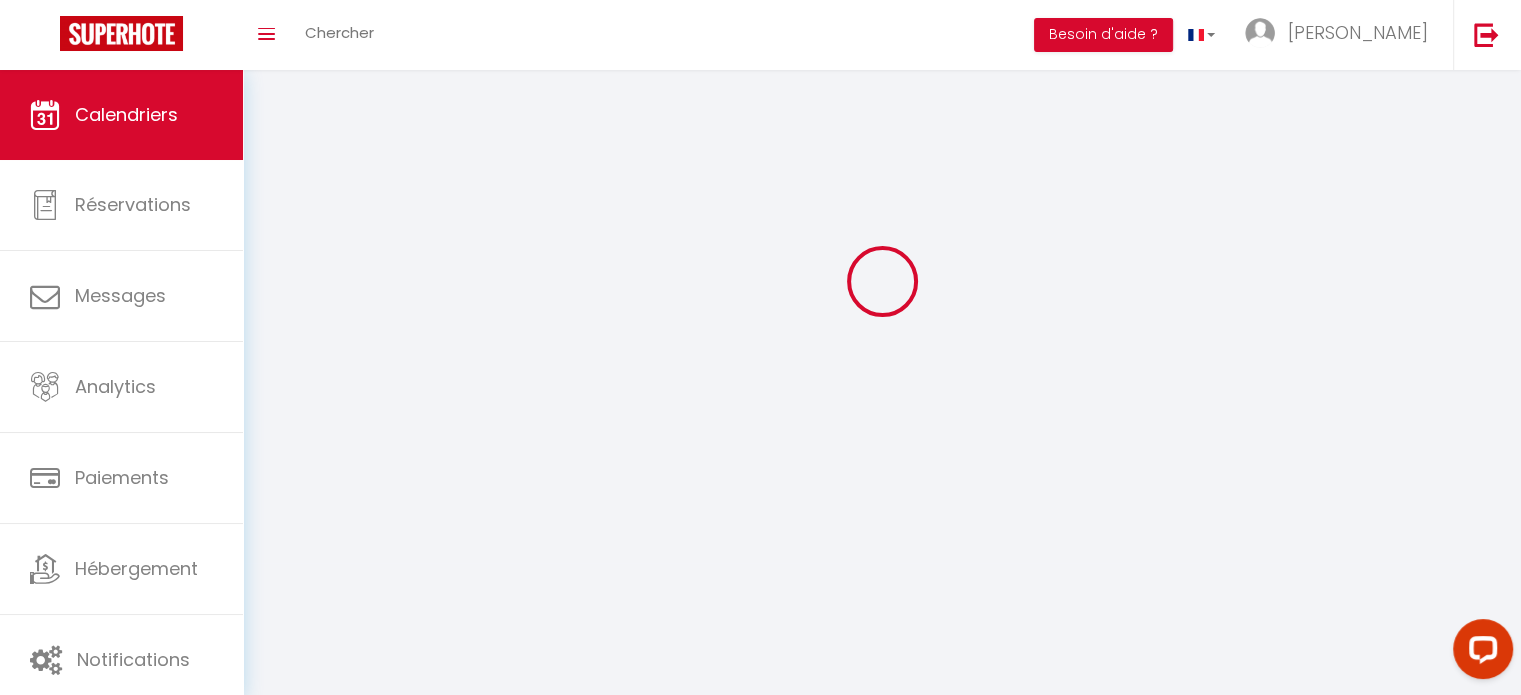 scroll, scrollTop: 0, scrollLeft: 0, axis: both 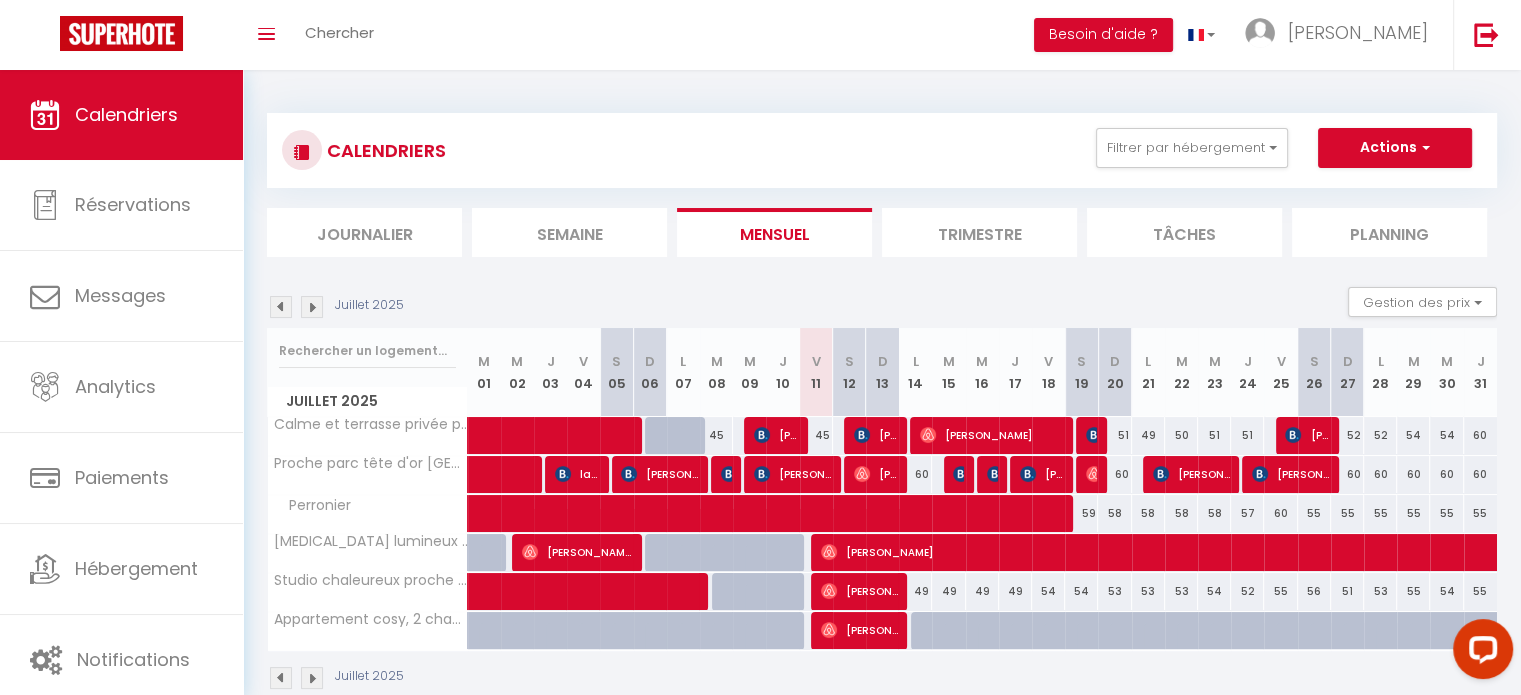 click at bounding box center (312, 678) 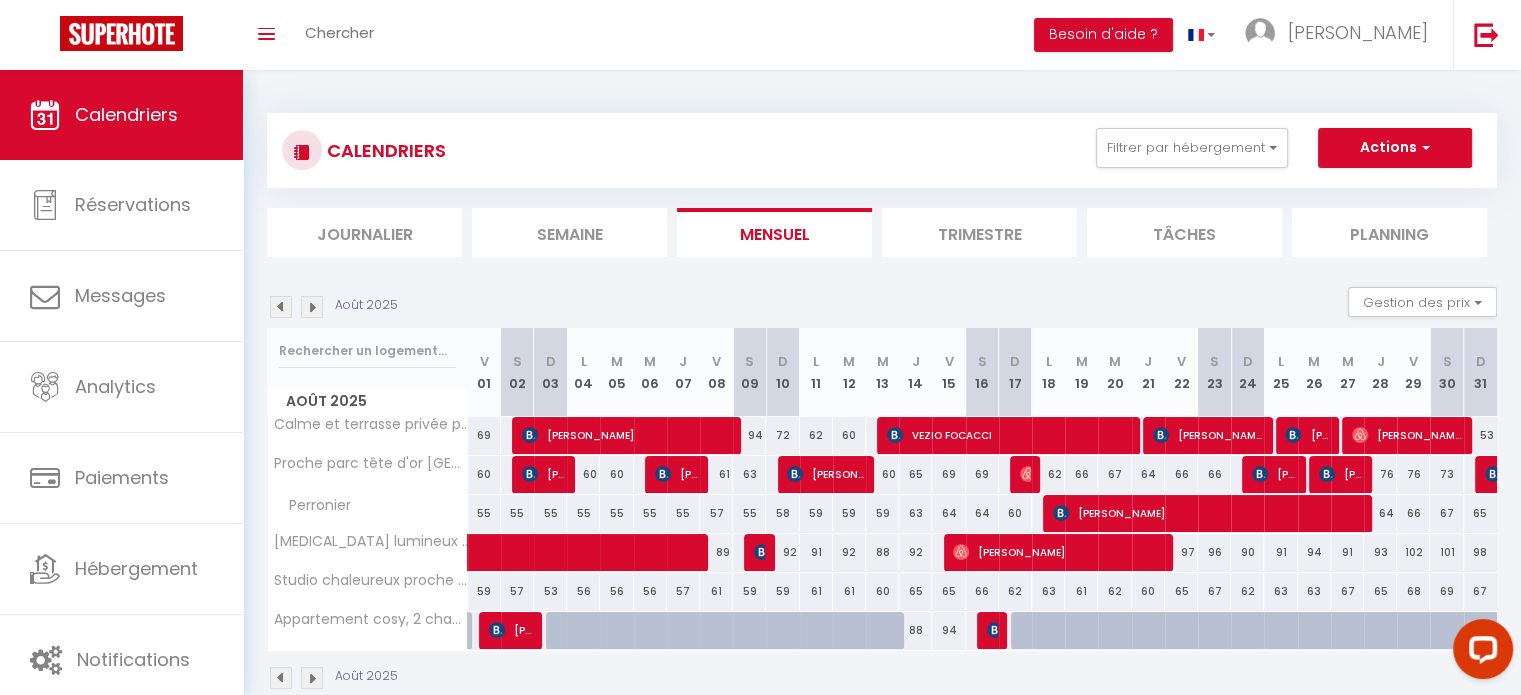 click at bounding box center (312, 678) 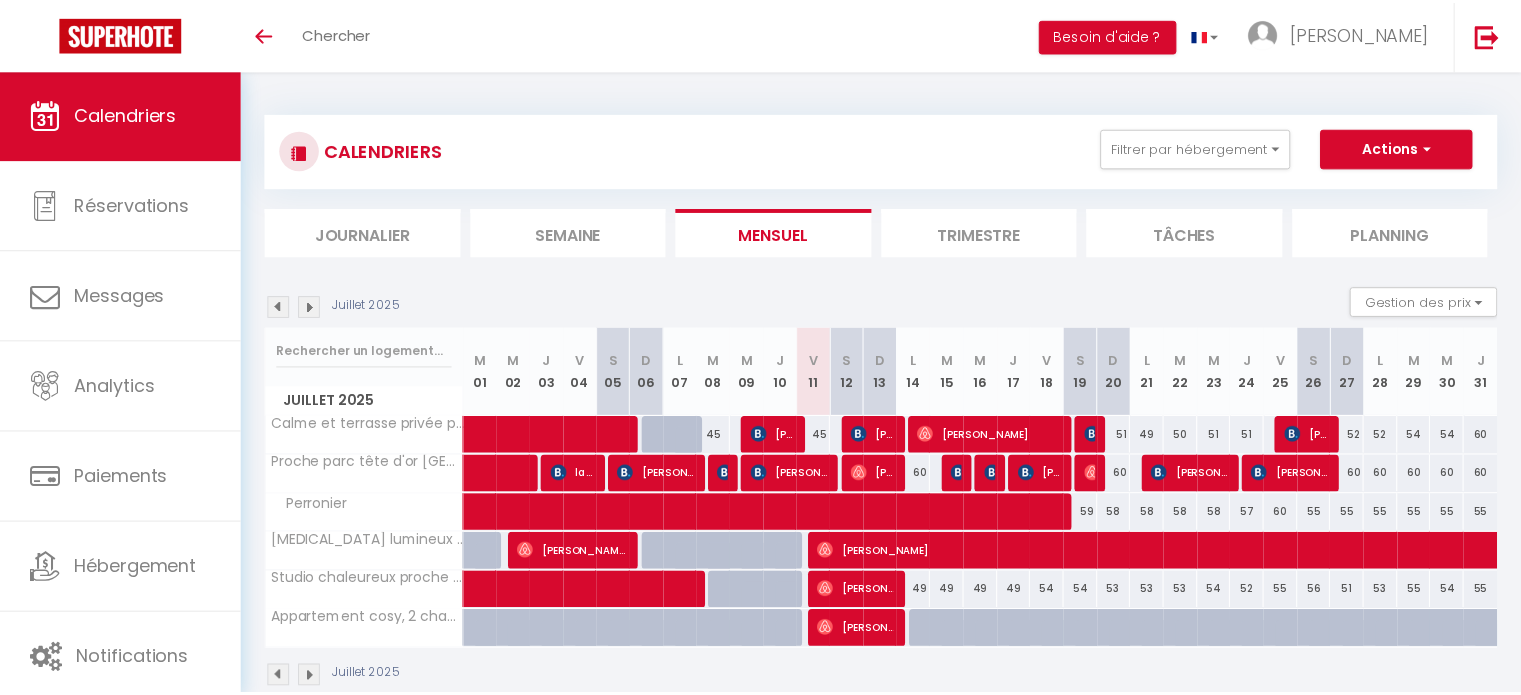 scroll, scrollTop: 0, scrollLeft: 0, axis: both 